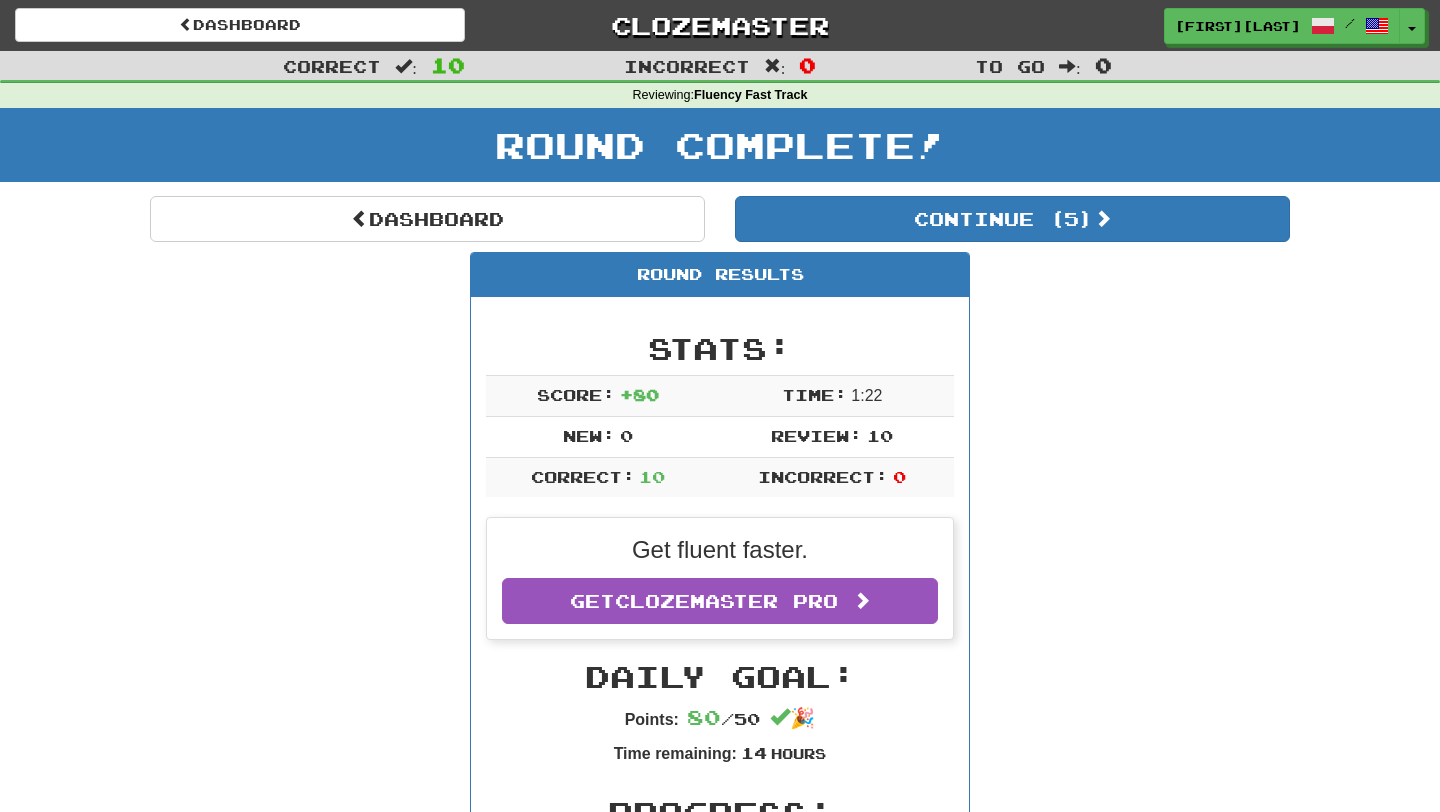 scroll, scrollTop: 0, scrollLeft: 0, axis: both 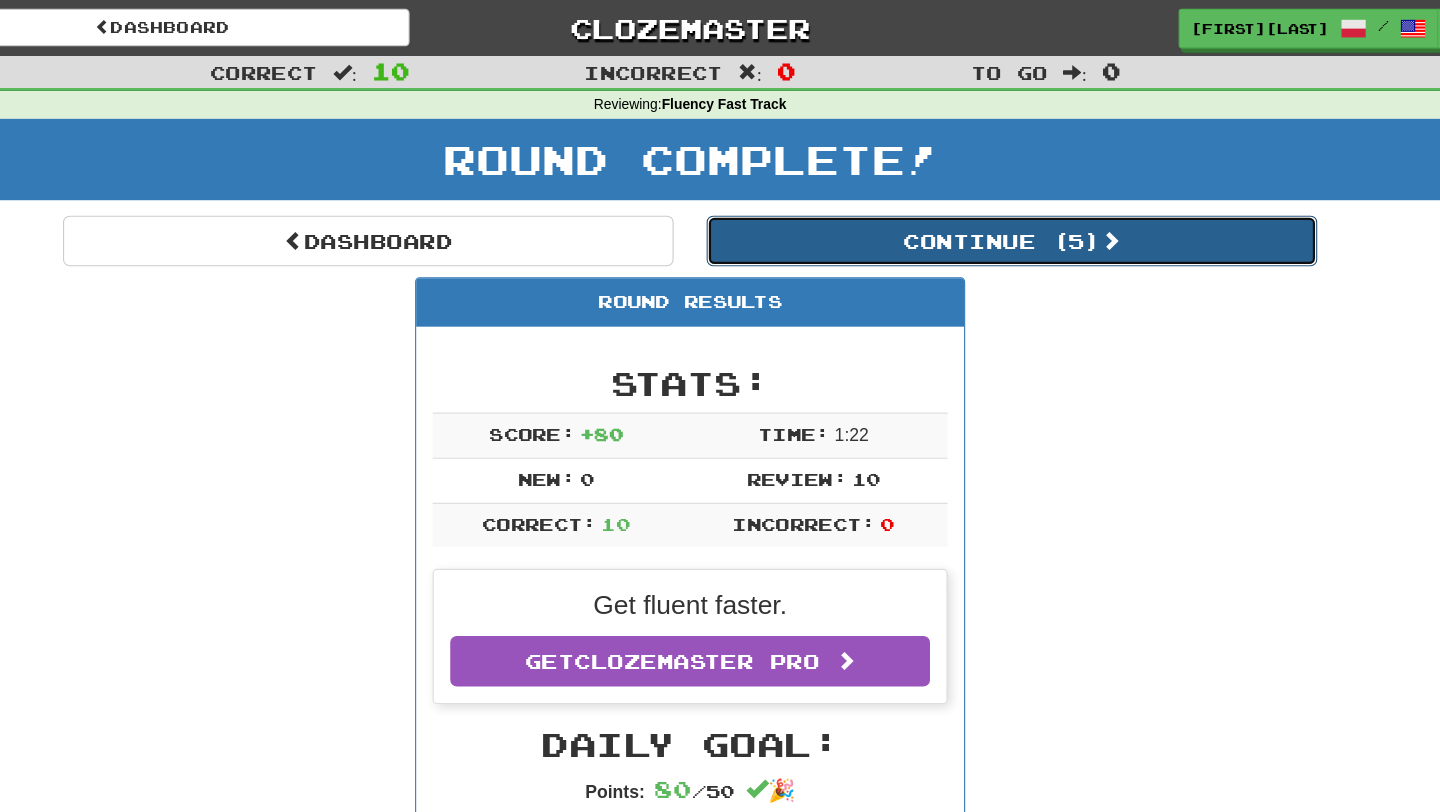 click on "Continue ( 5 )" at bounding box center [1012, 219] 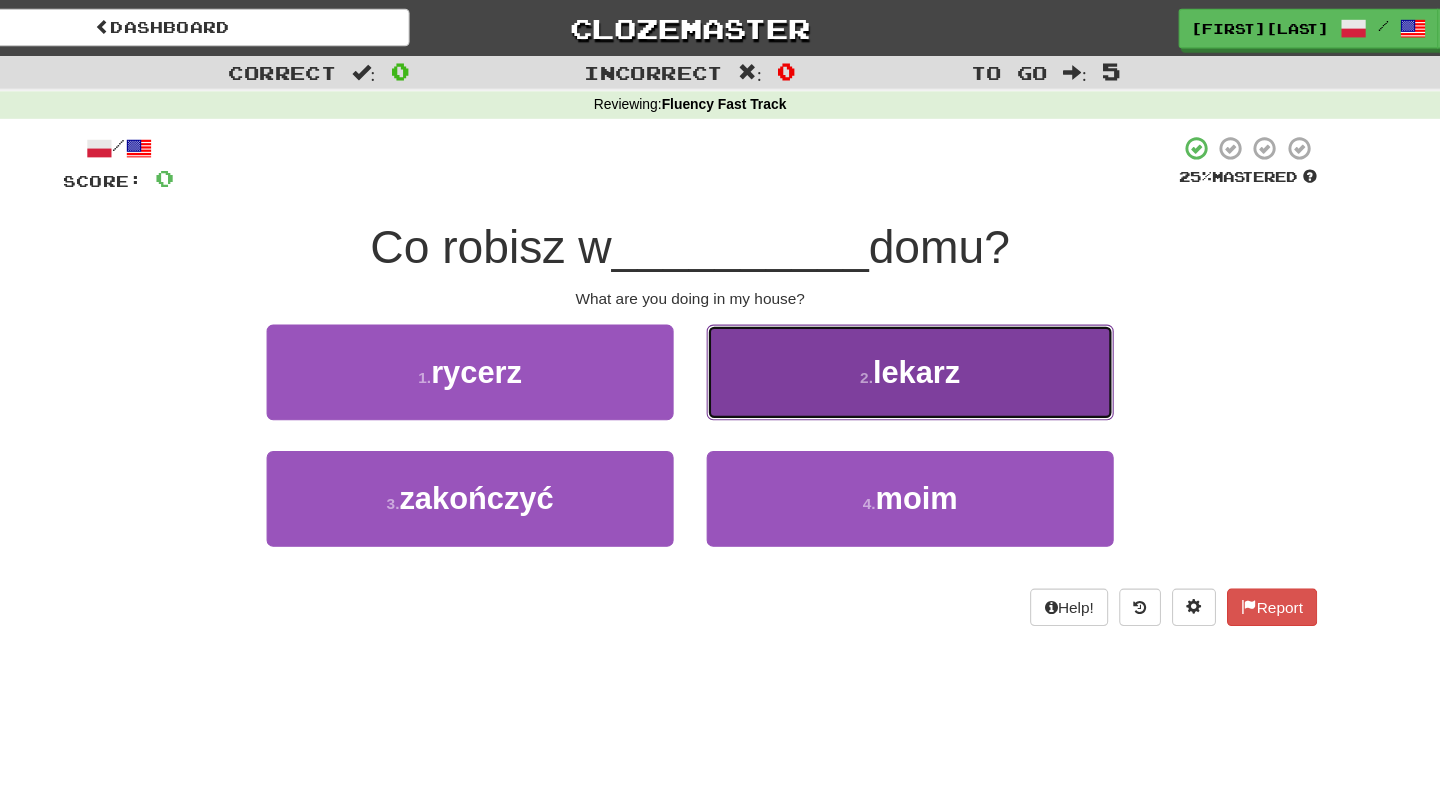 click on "2 .  lekarz" at bounding box center (920, 338) 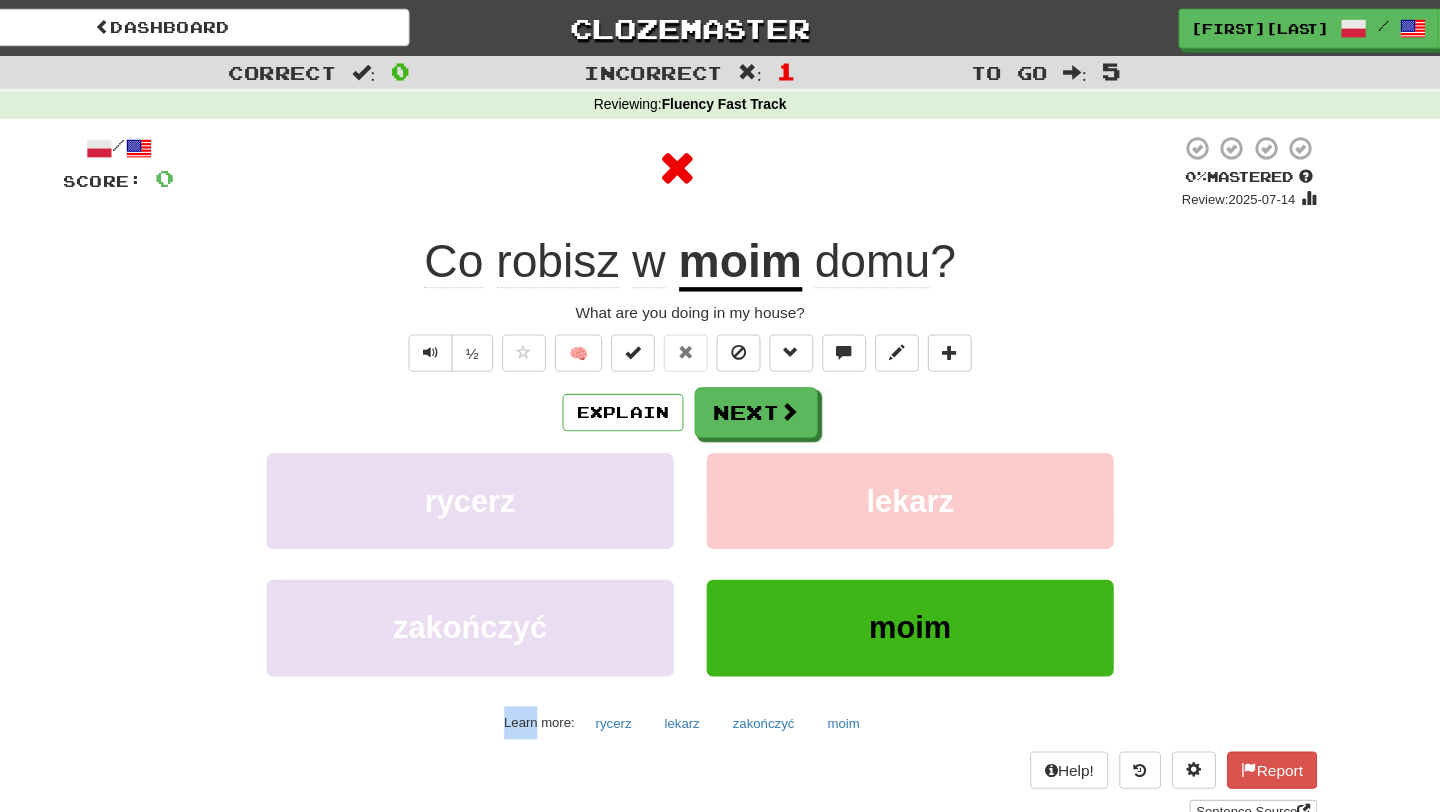click on "/  Score:   0 0 %  Mastered Review:  2025-07-14 Co   robisz   w   moim   domu ? What are you doing in my house? ½ 🧠 Explain Next rycerz lekarz zakończyć moim Learn more: rycerz lekarz zakończyć moim  Help!  Report Sentence Source" at bounding box center [720, 435] 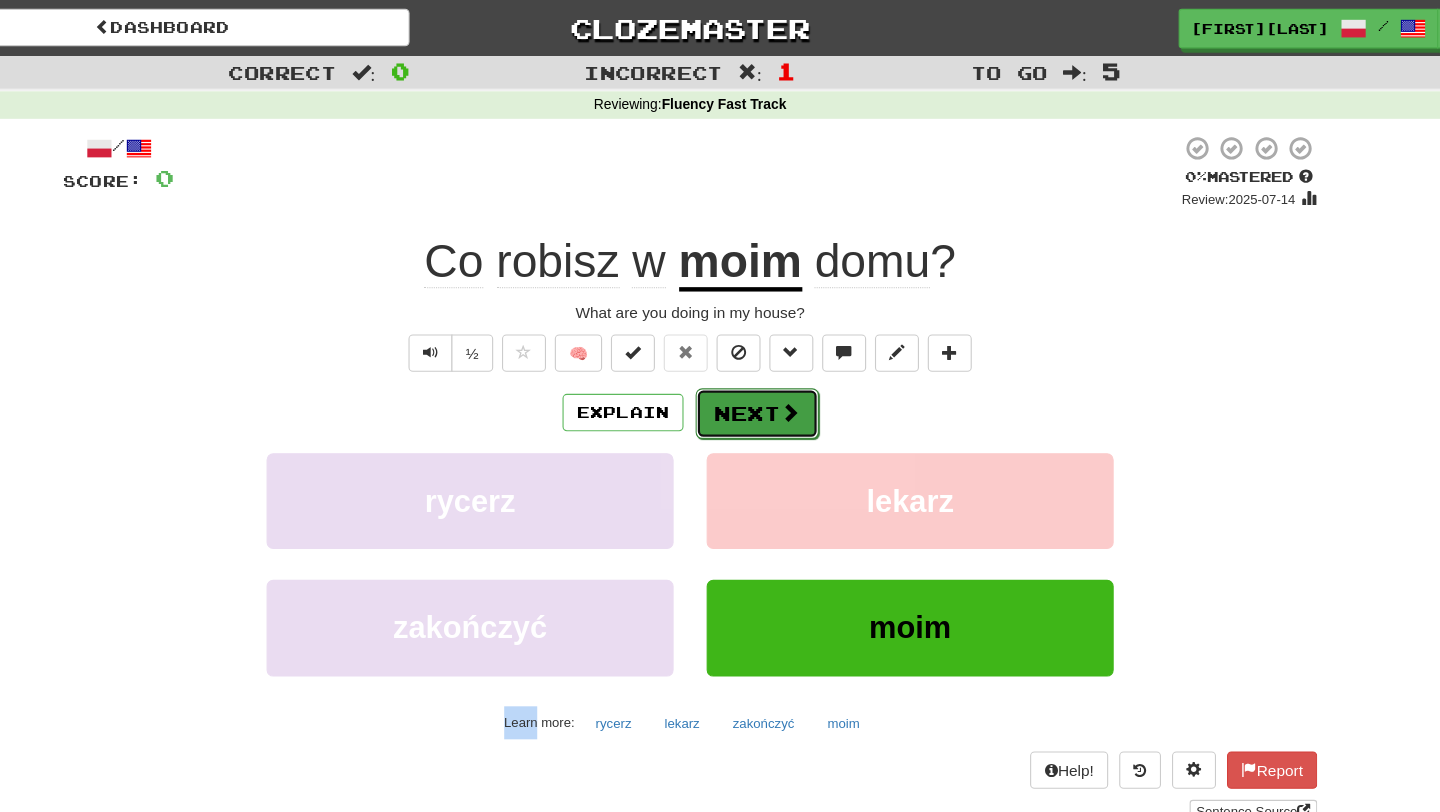 click on "Next" at bounding box center [781, 376] 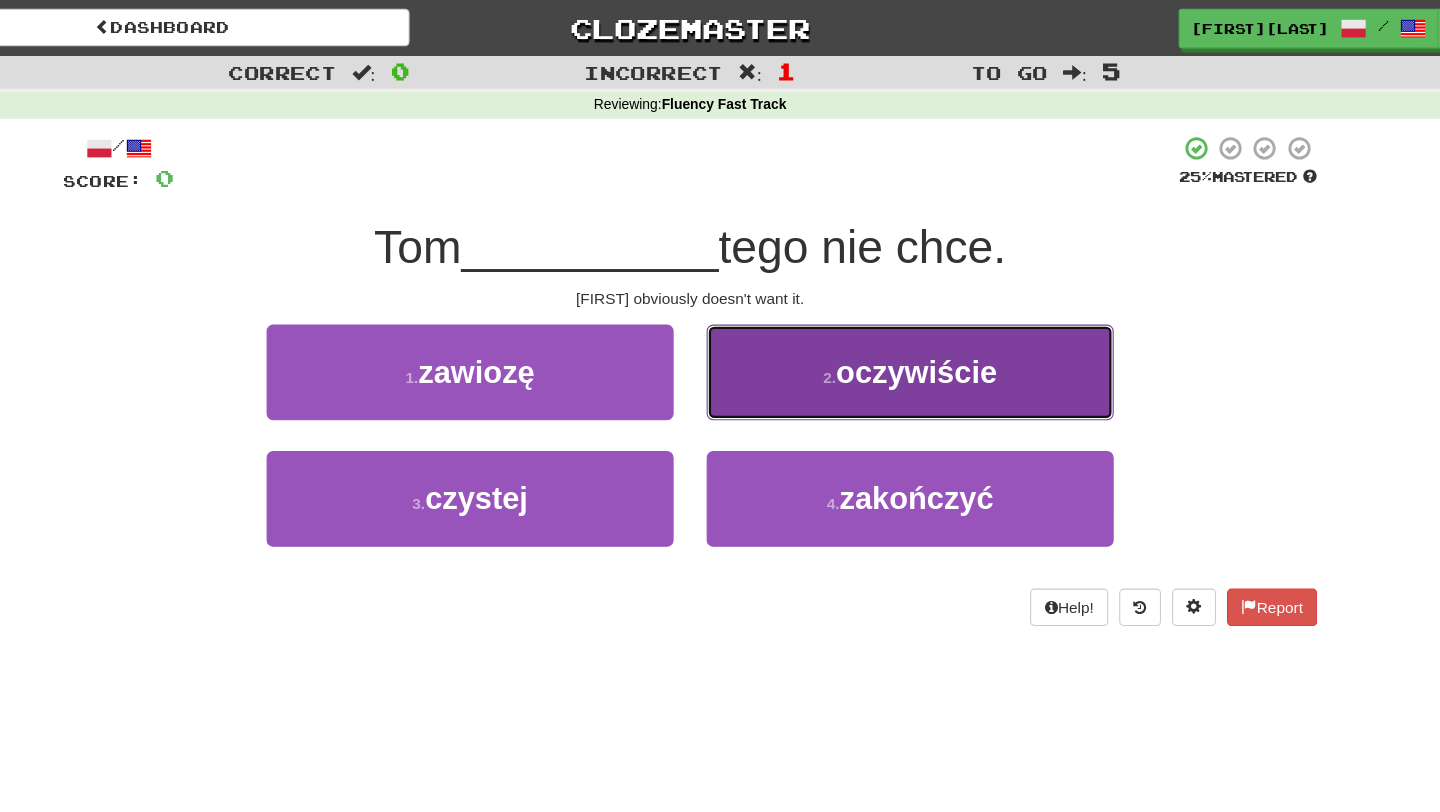 click on "oczywiście" at bounding box center [926, 338] 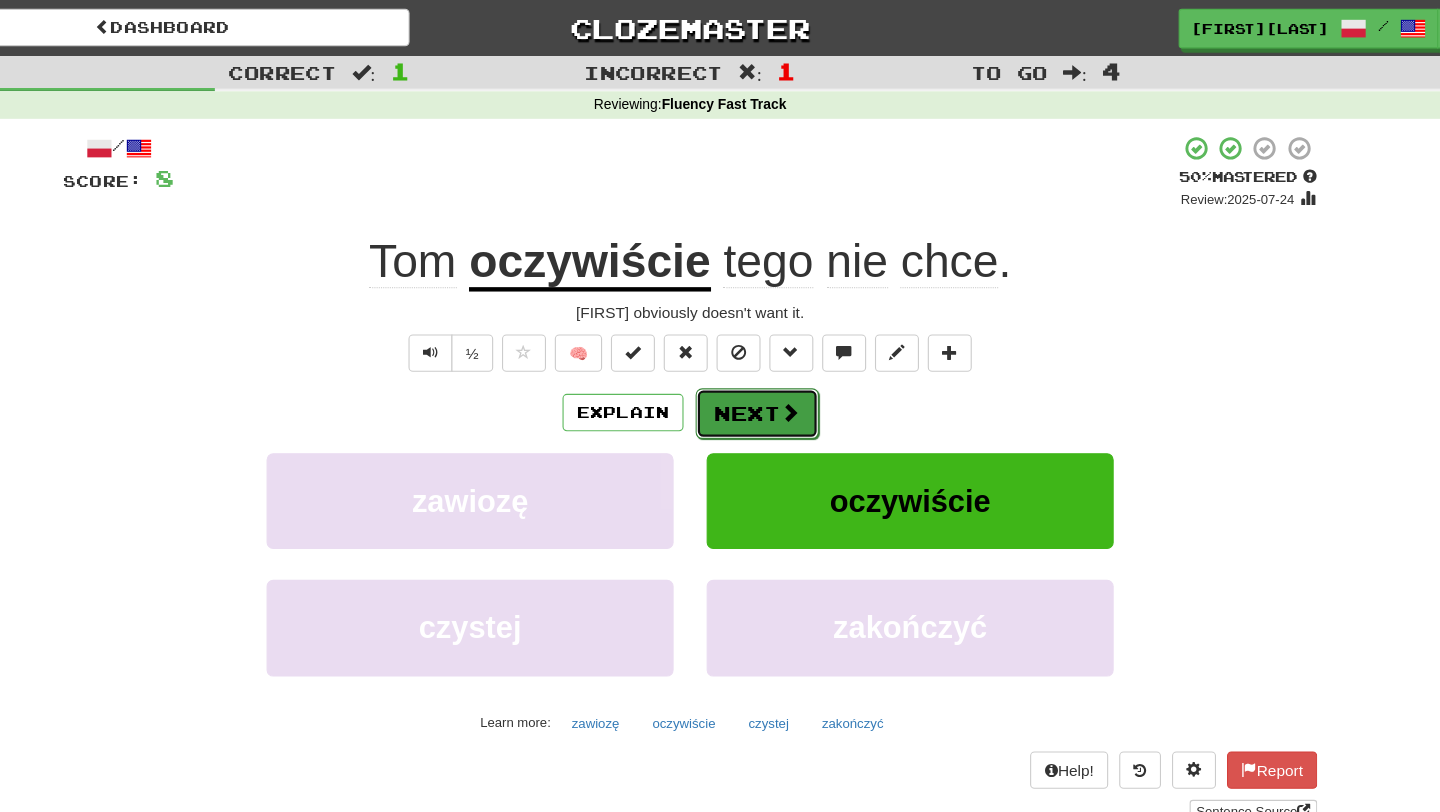 click on "Next" at bounding box center (781, 376) 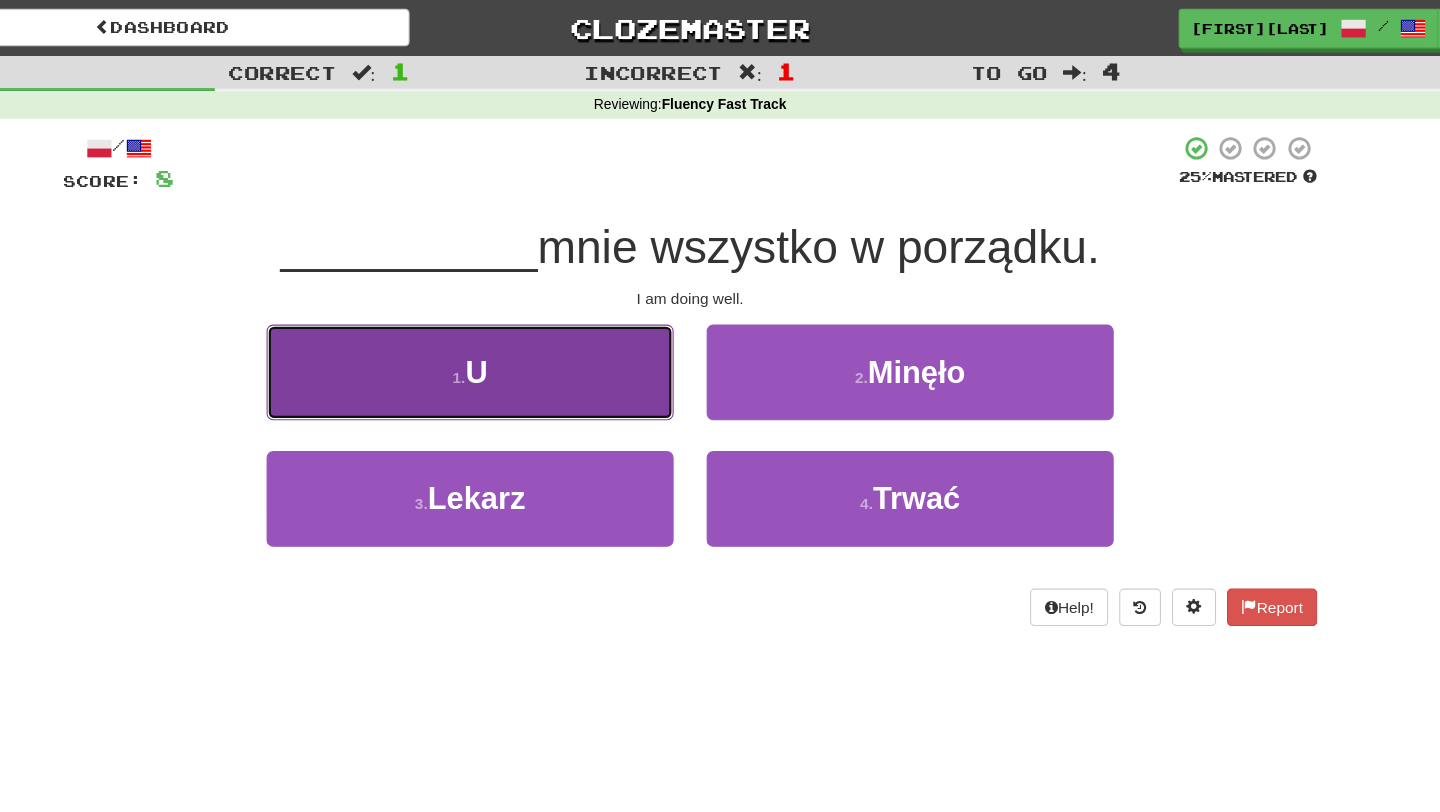 click on "U" at bounding box center (526, 338) 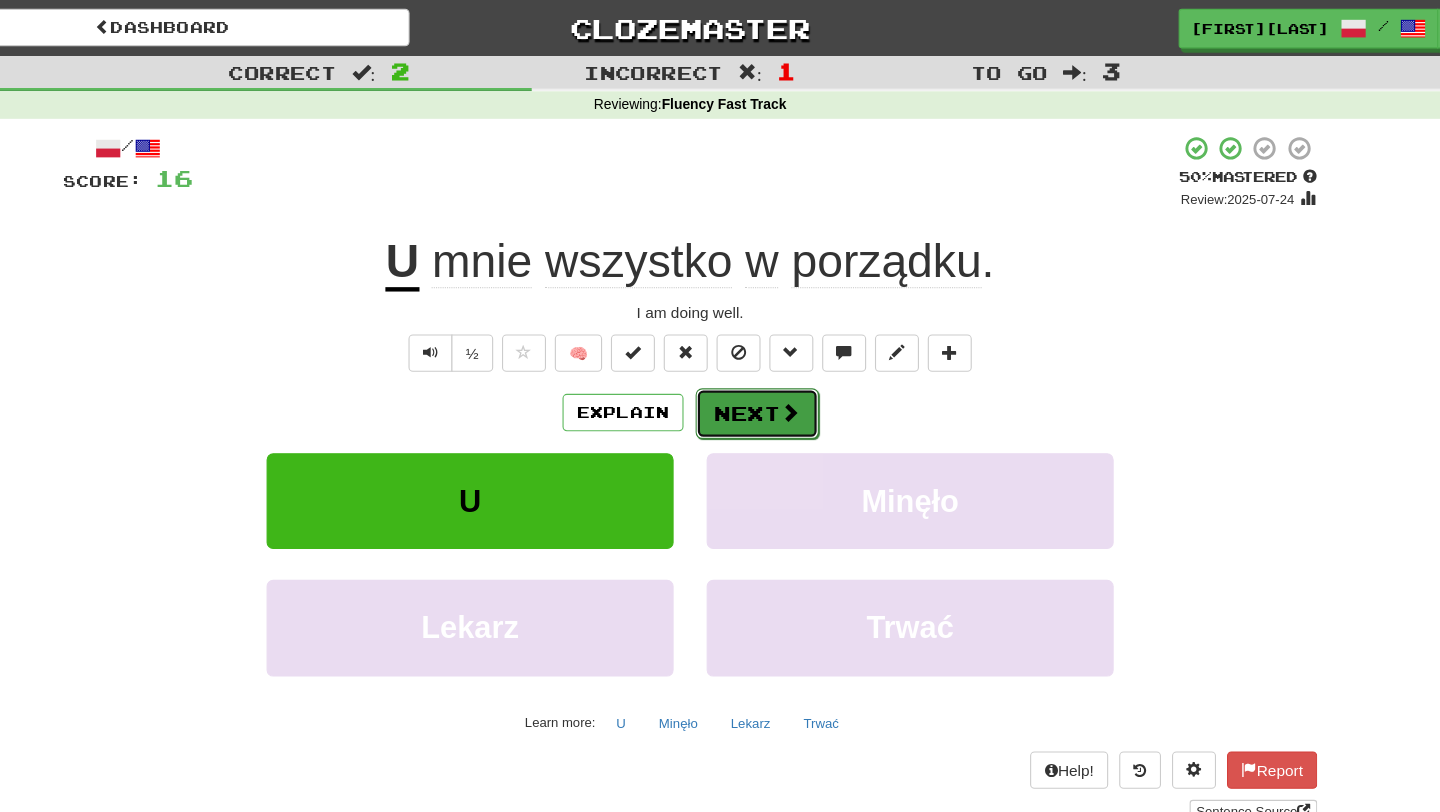 click on "Next" at bounding box center (781, 376) 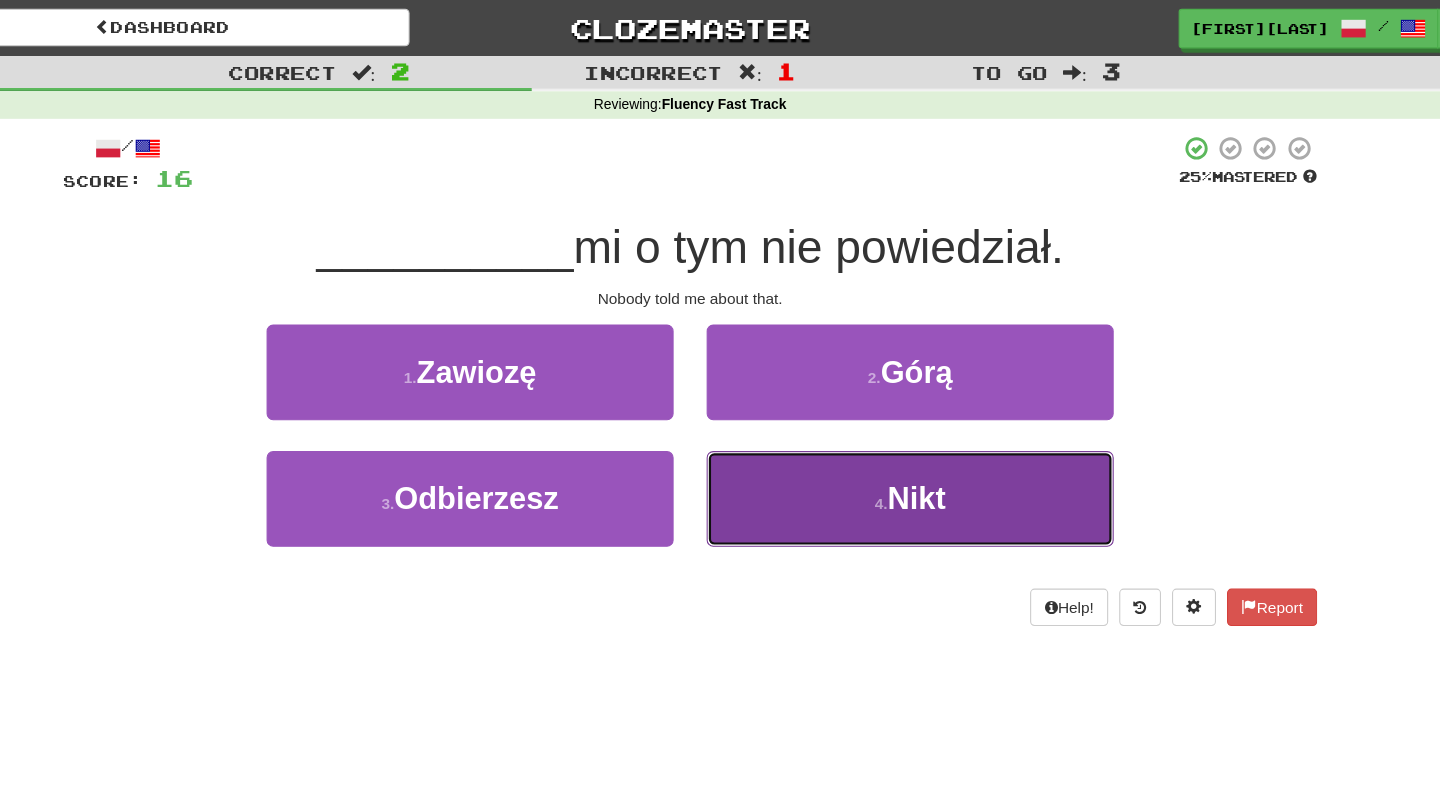 click on "4 .  Nikt" at bounding box center [920, 453] 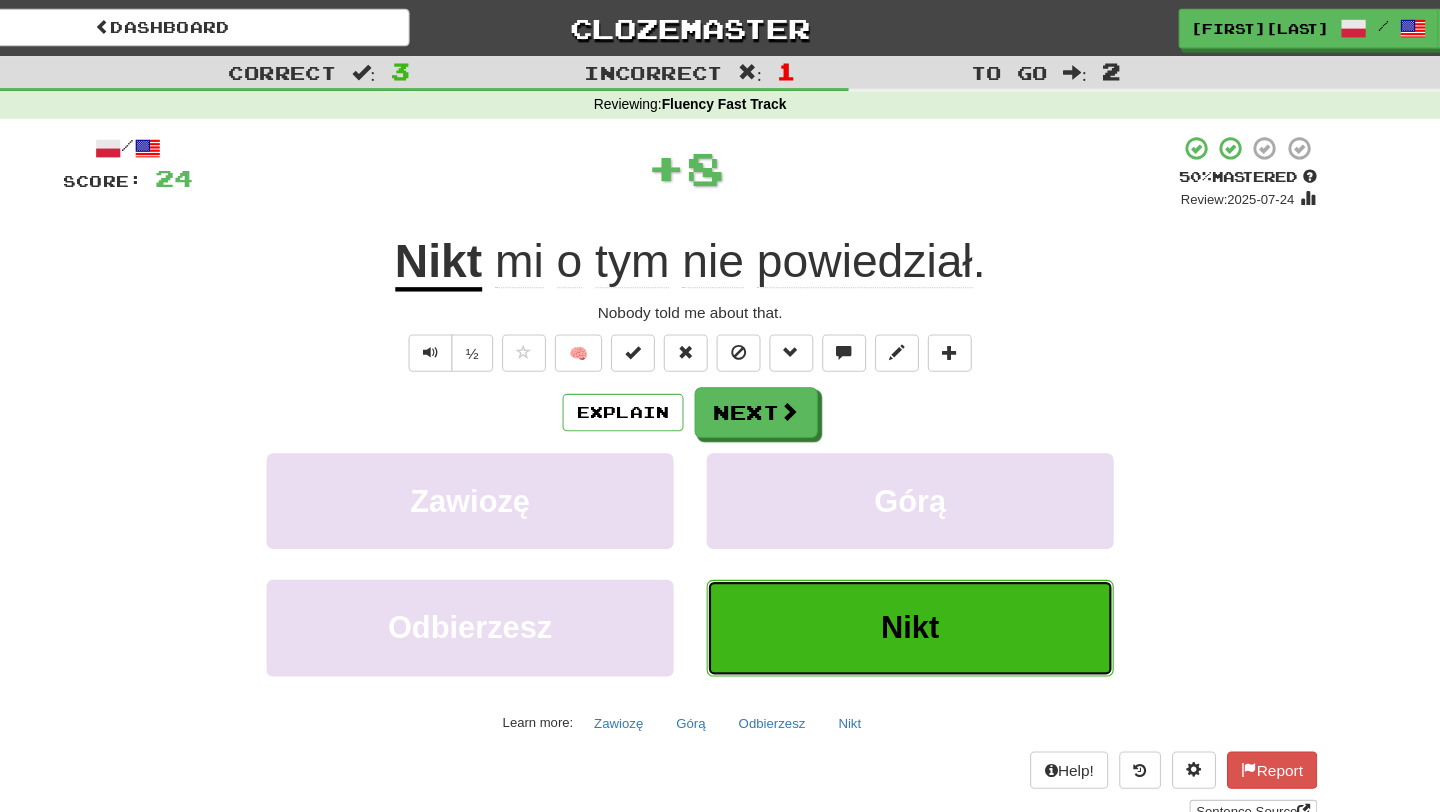 click on "Nikt" at bounding box center (920, 570) 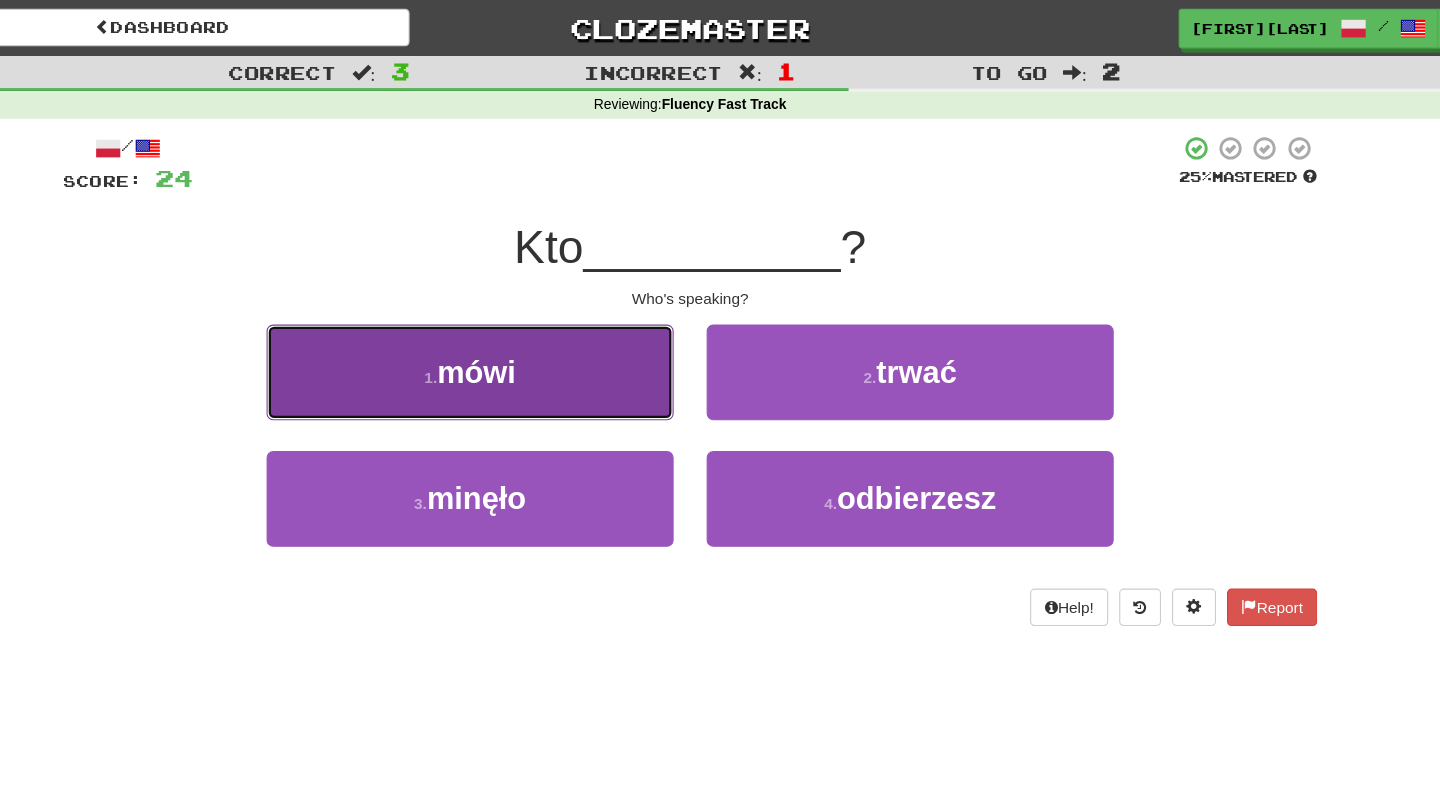 click on "mówi" at bounding box center [526, 338] 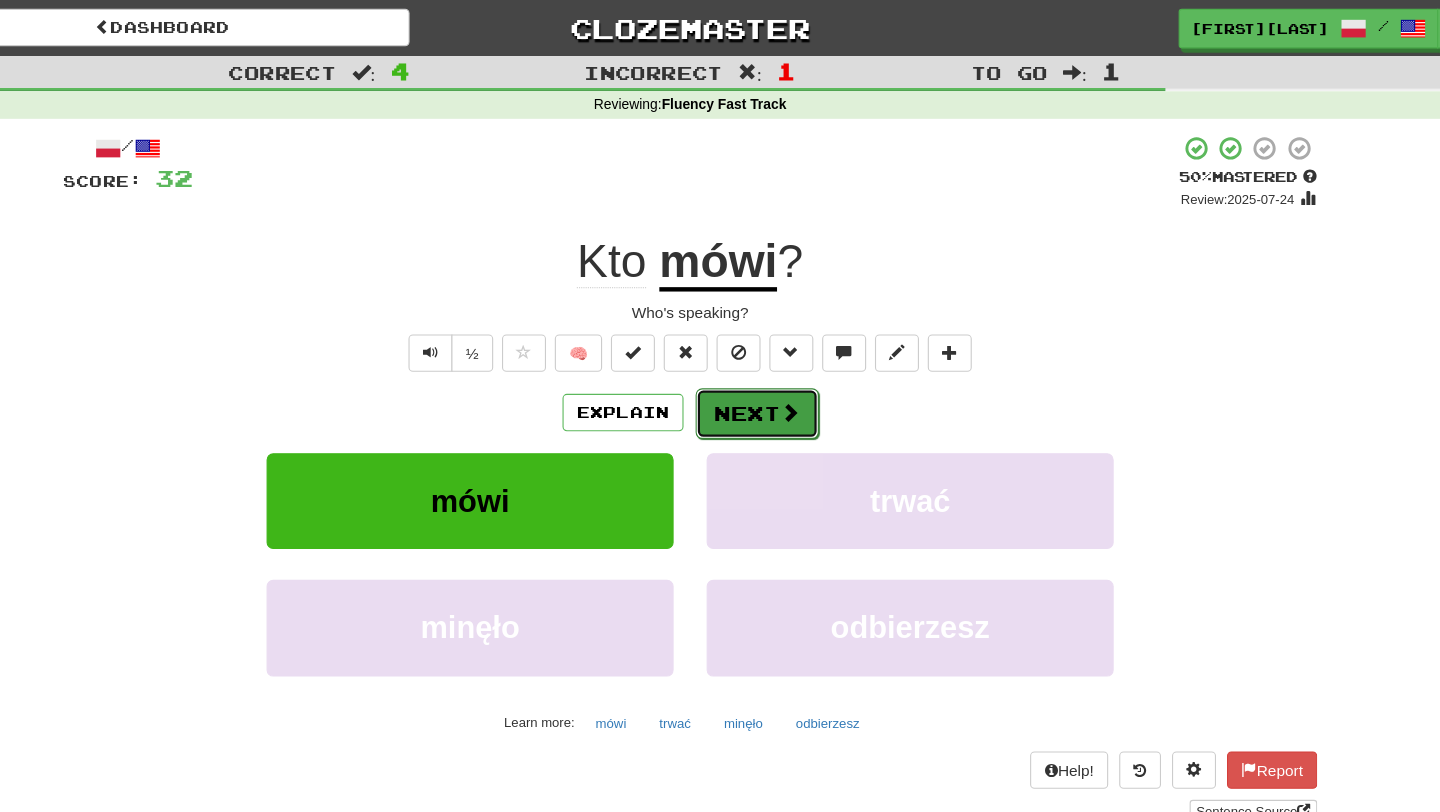 click on "Next" at bounding box center (781, 376) 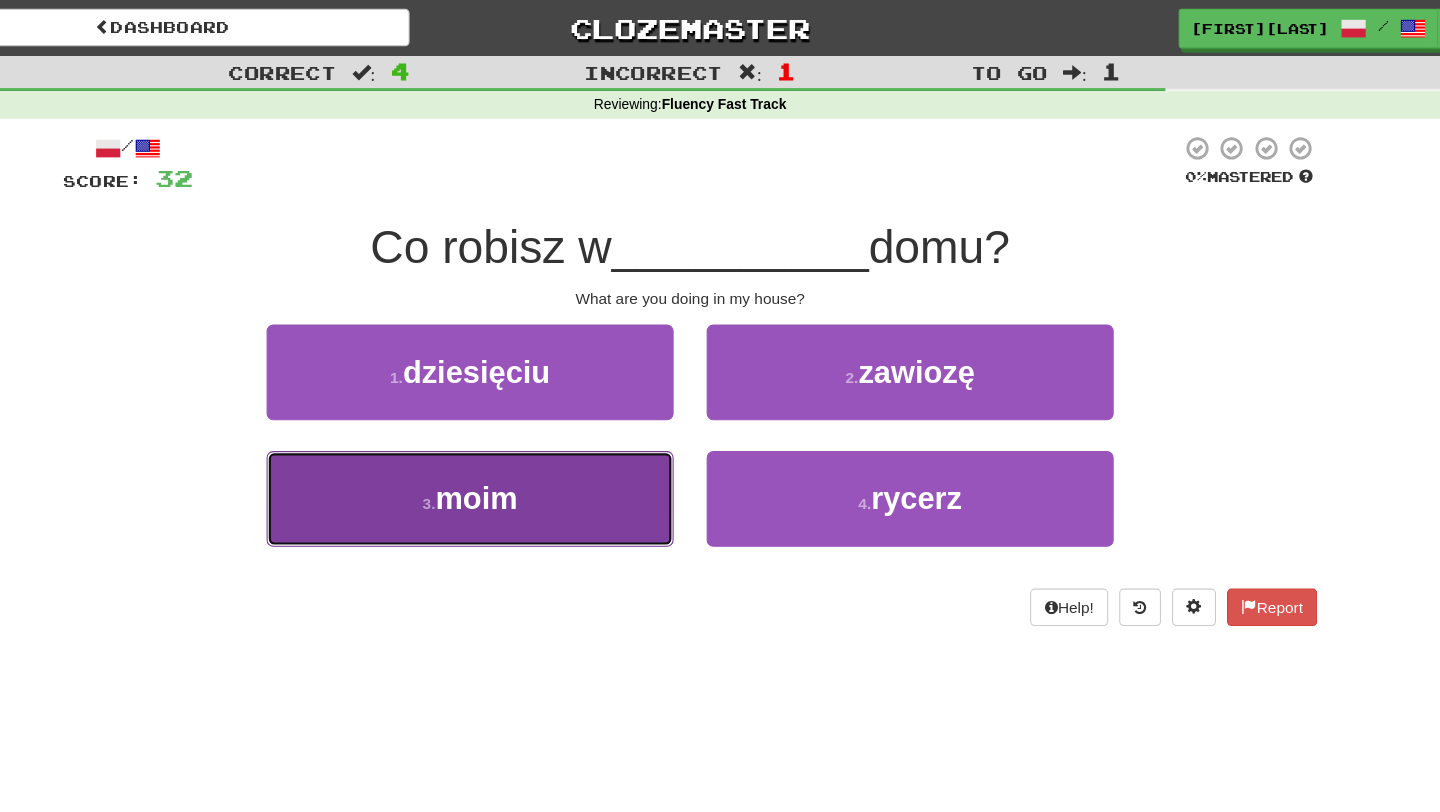 click on "3 .  moim" at bounding box center (520, 453) 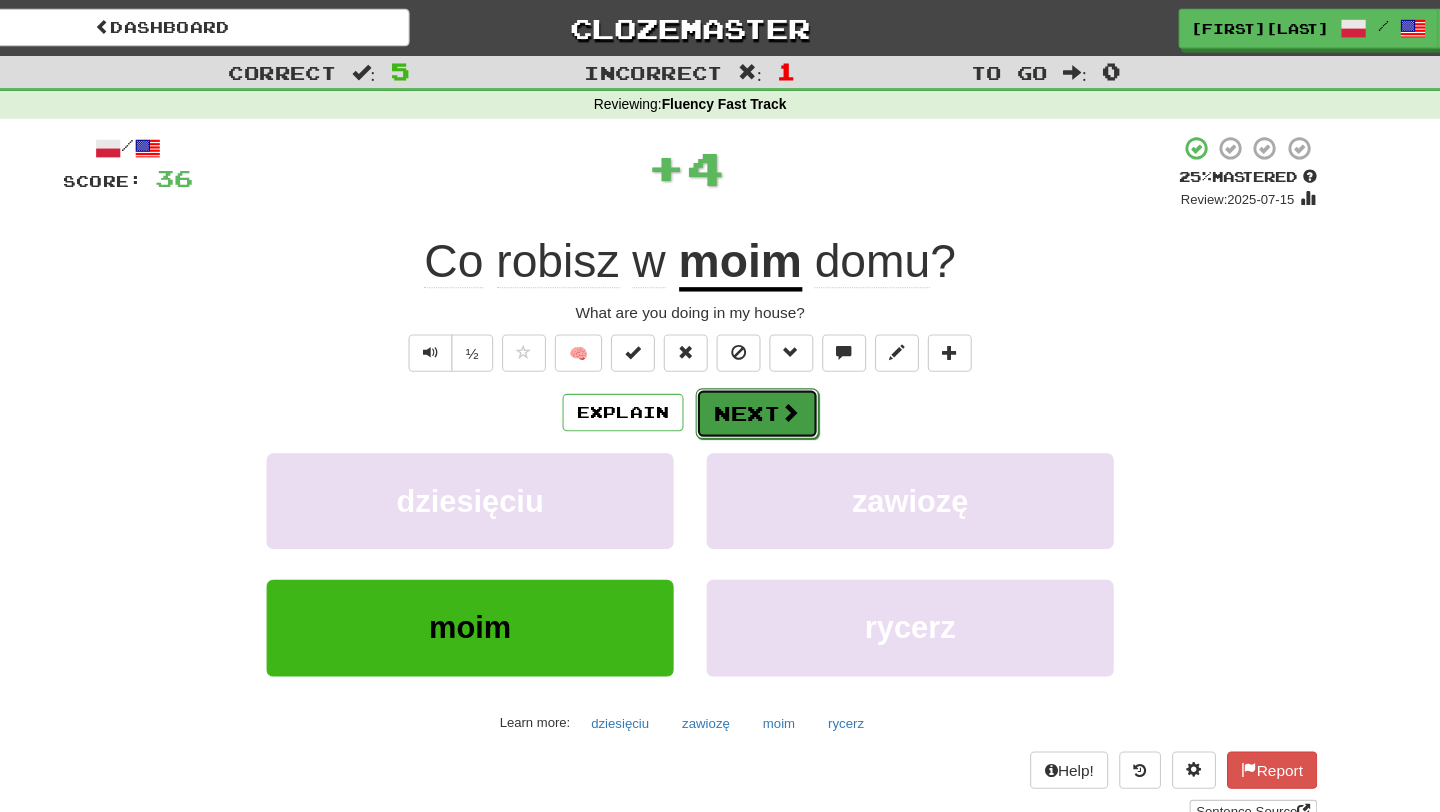 click on "Next" at bounding box center (781, 376) 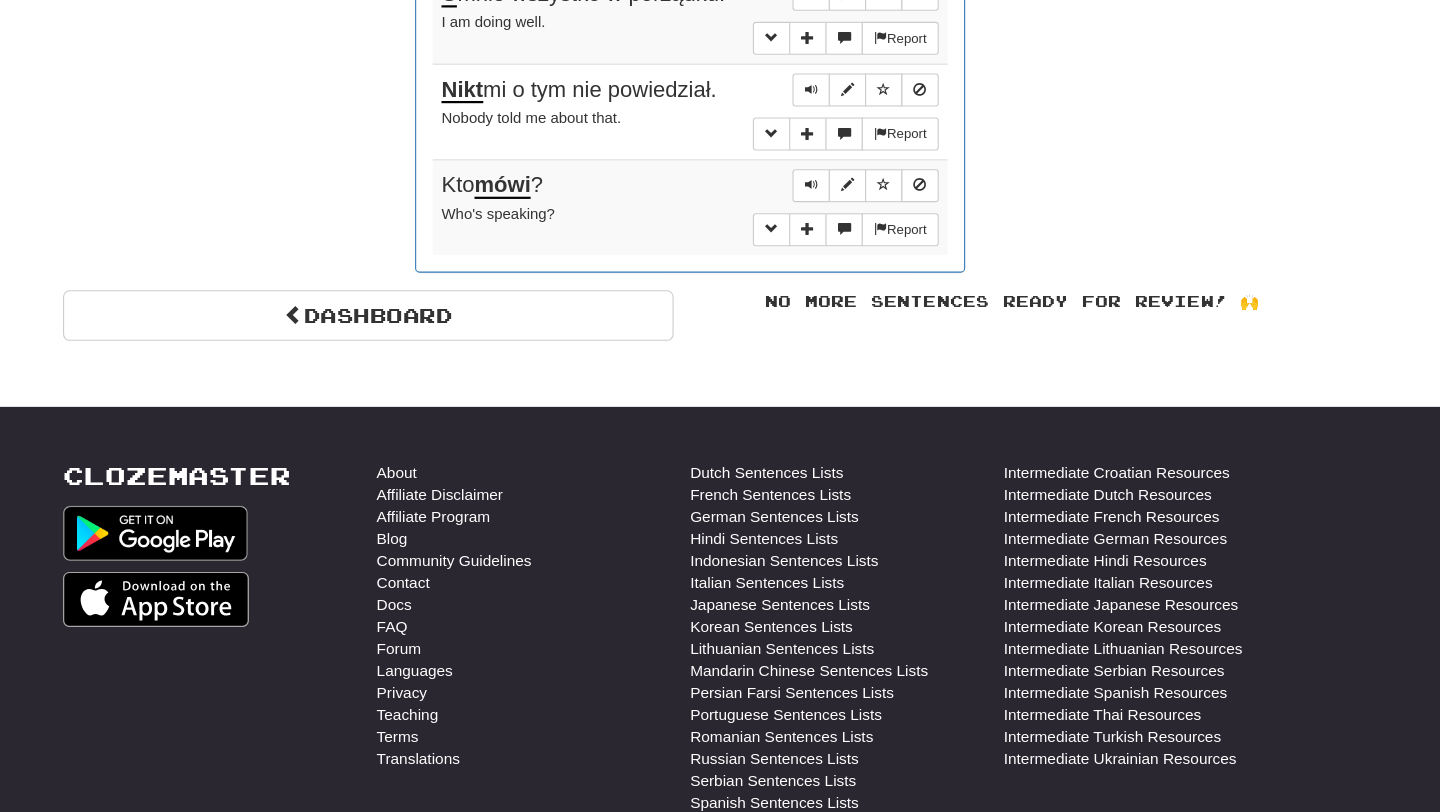 scroll, scrollTop: 1486, scrollLeft: 0, axis: vertical 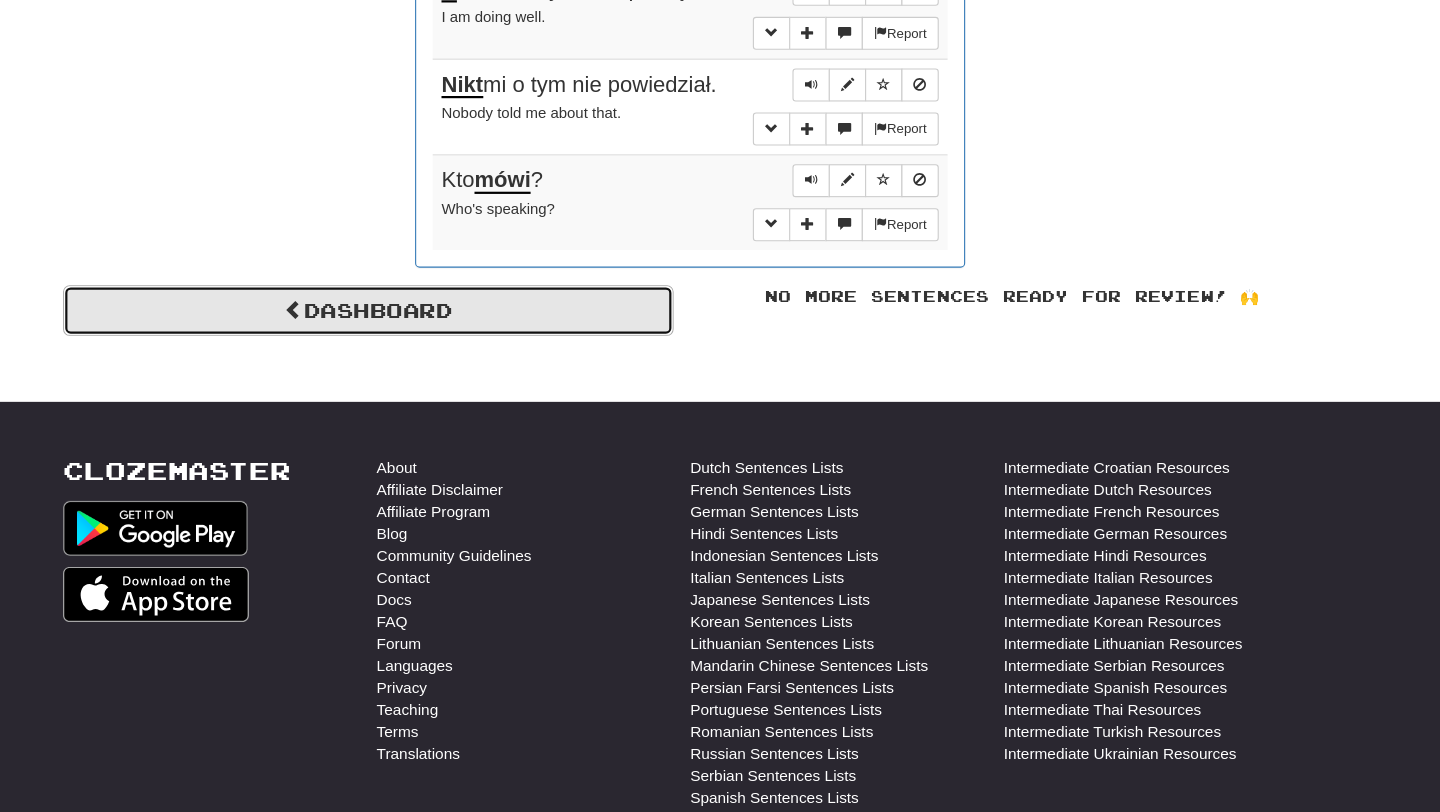 click on "Dashboard" at bounding box center [427, 356] 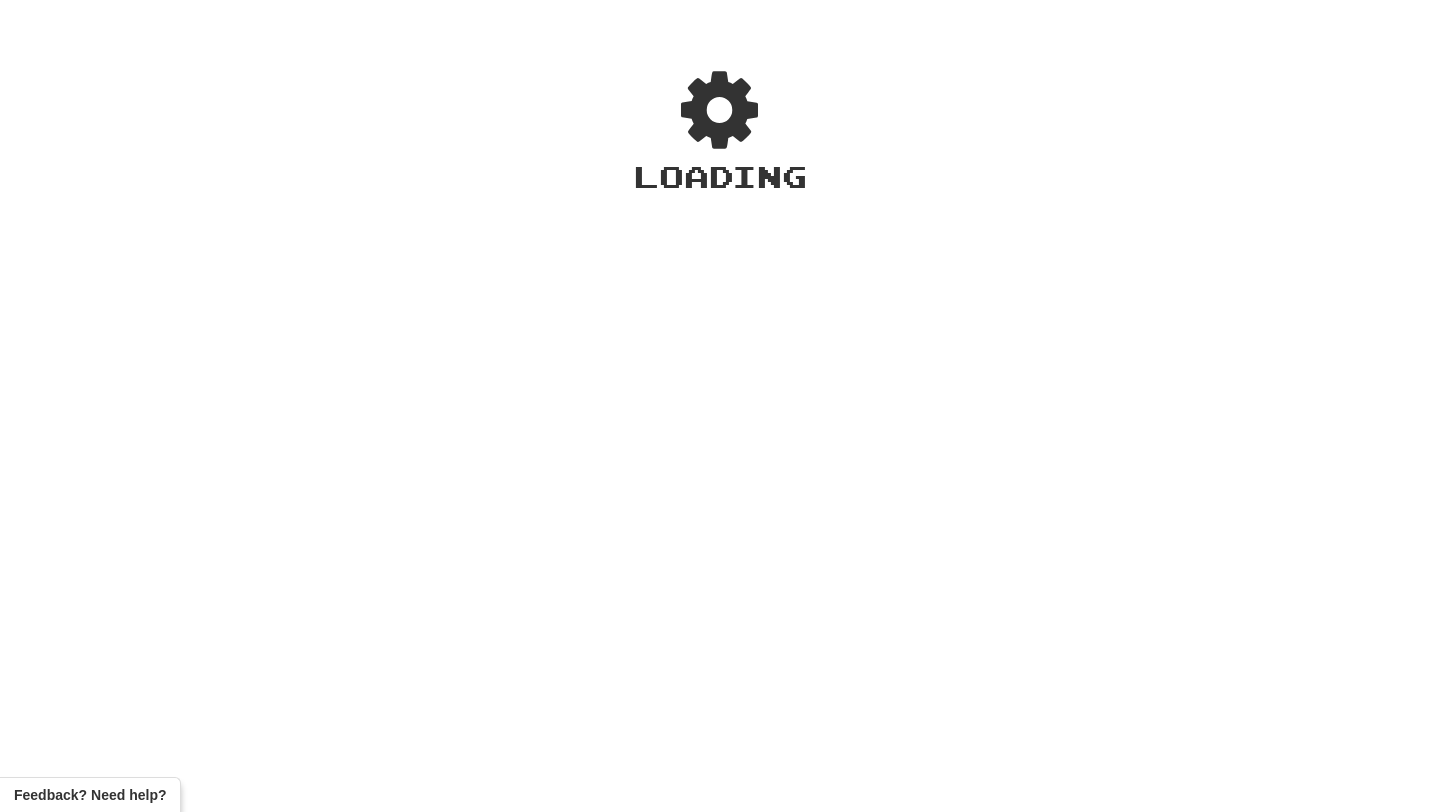 scroll, scrollTop: 0, scrollLeft: 0, axis: both 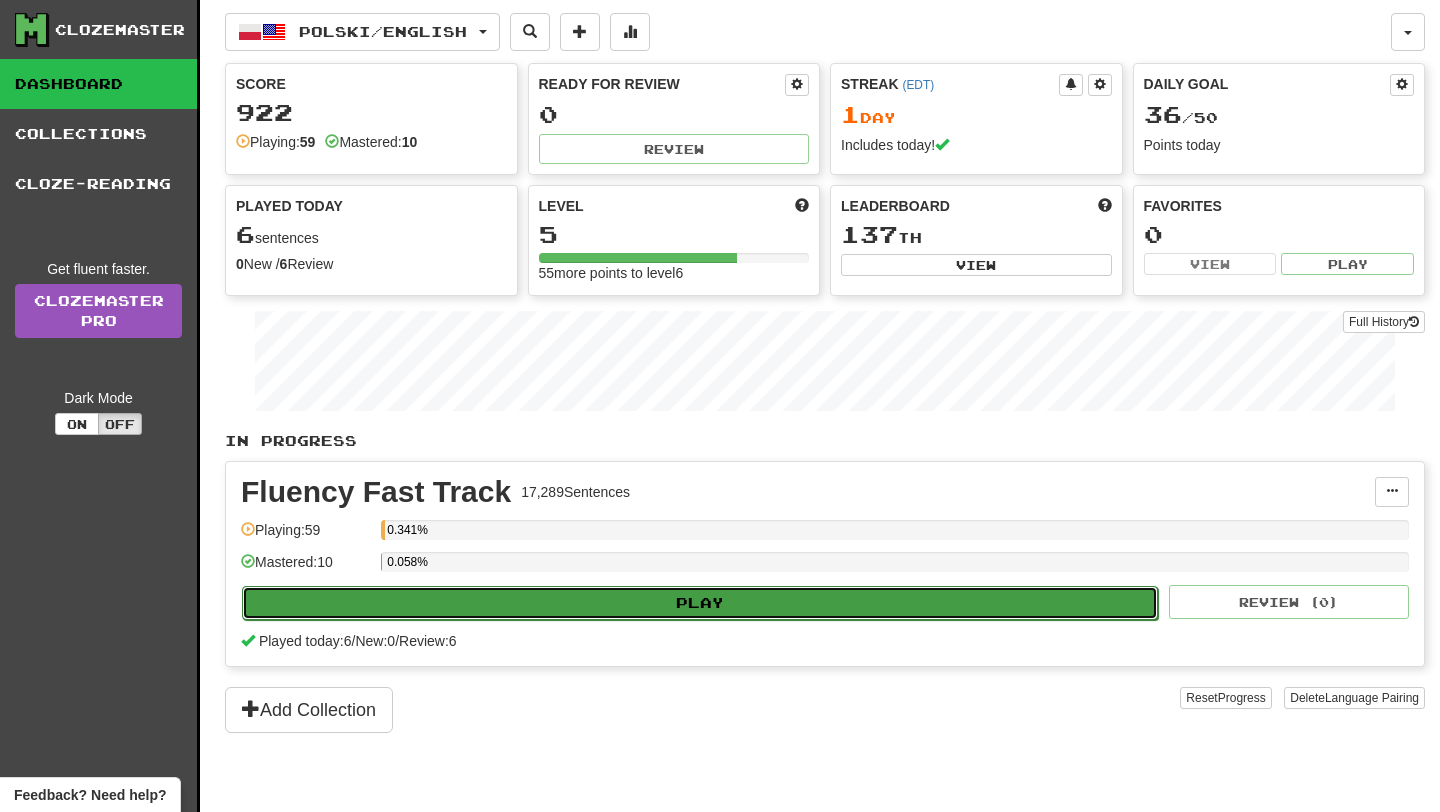 click on "Play" at bounding box center [700, 603] 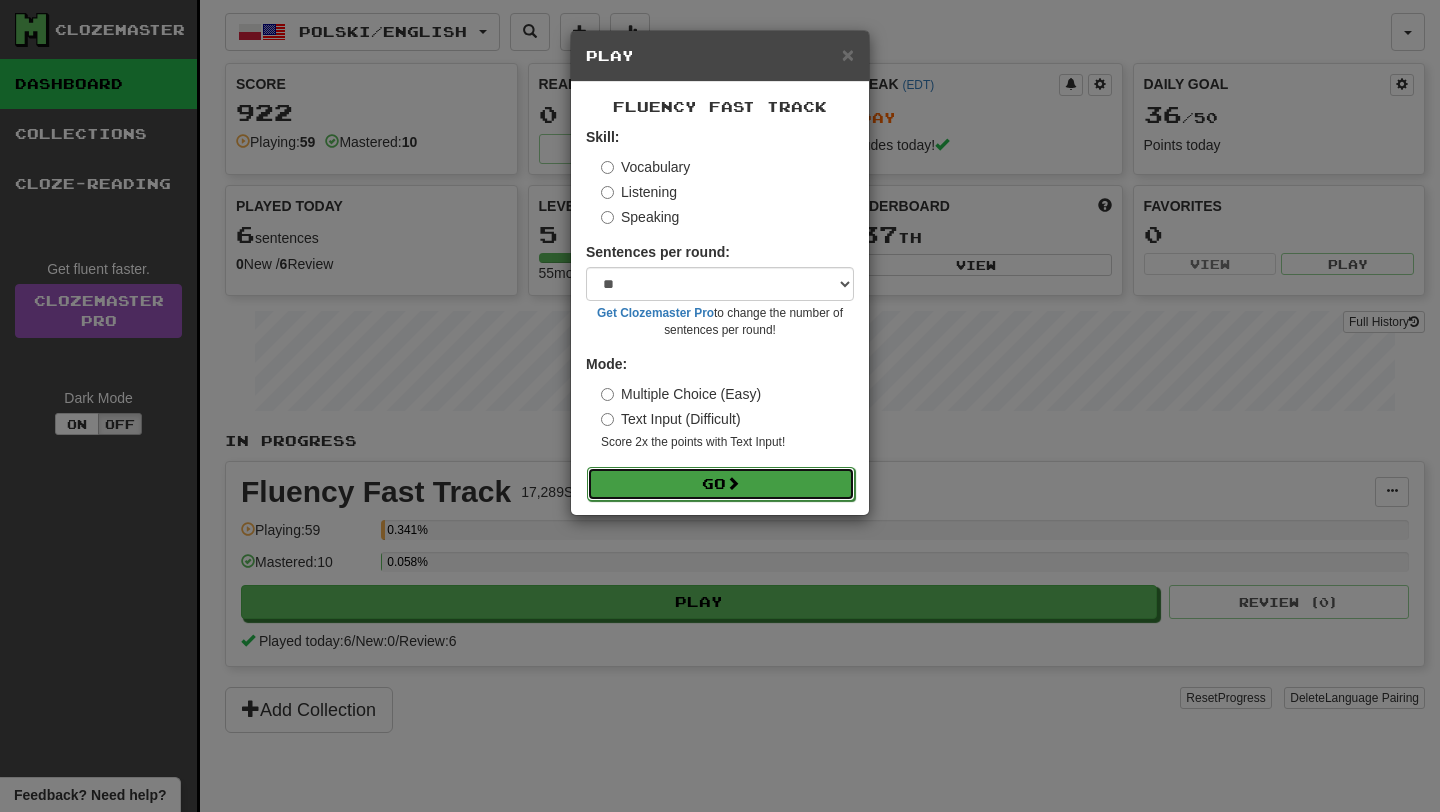 click on "Go" at bounding box center [721, 484] 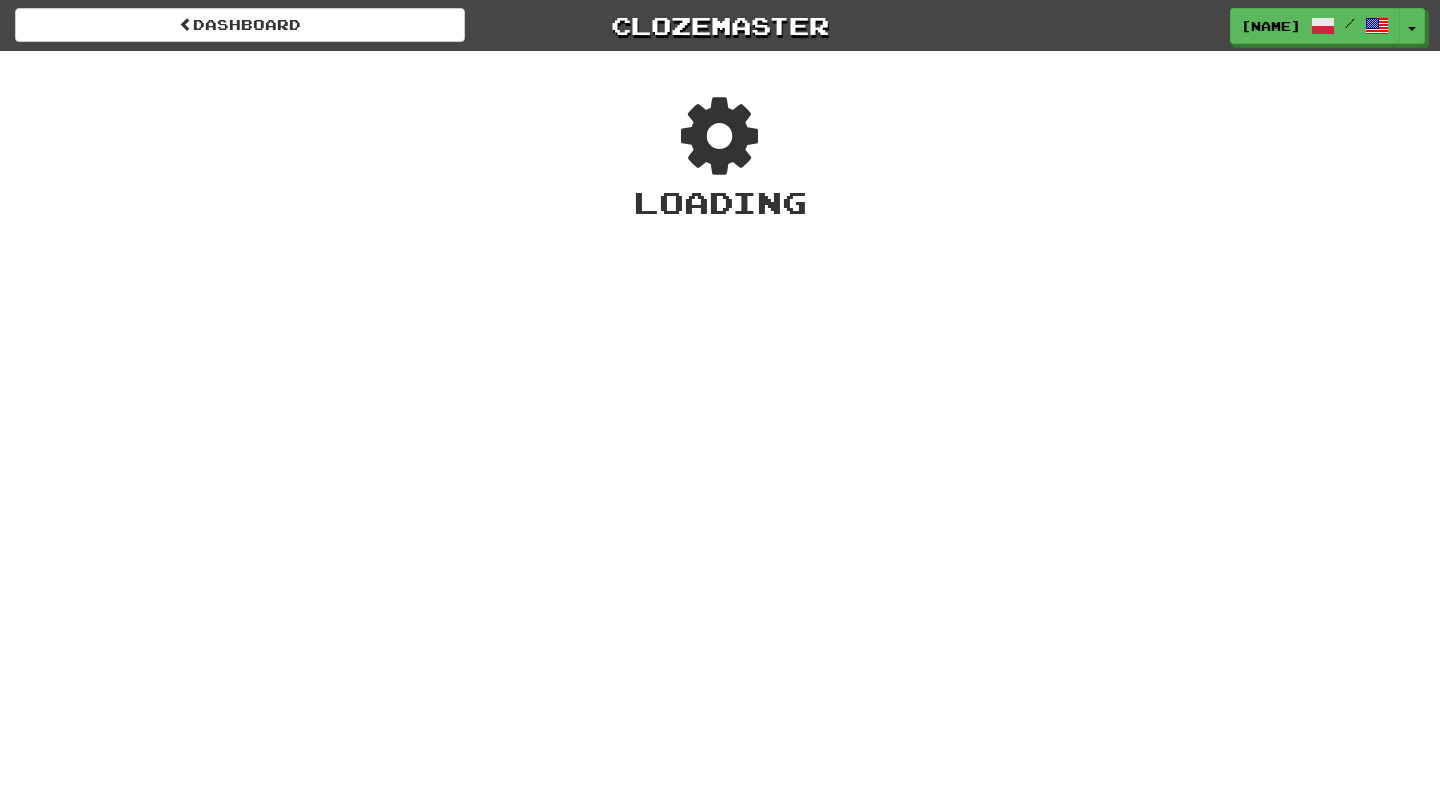scroll, scrollTop: 0, scrollLeft: 0, axis: both 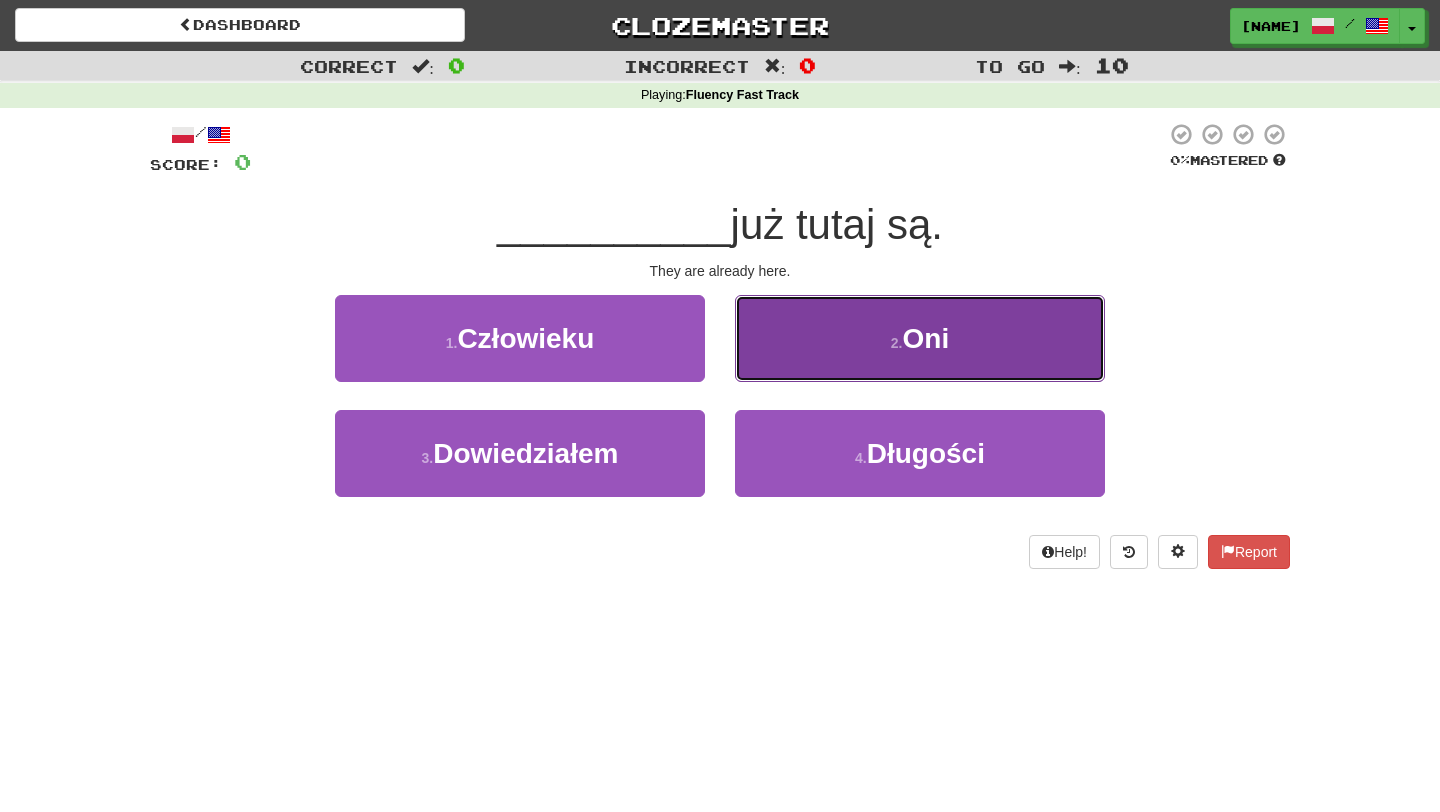 click on "2 ." at bounding box center (897, 343) 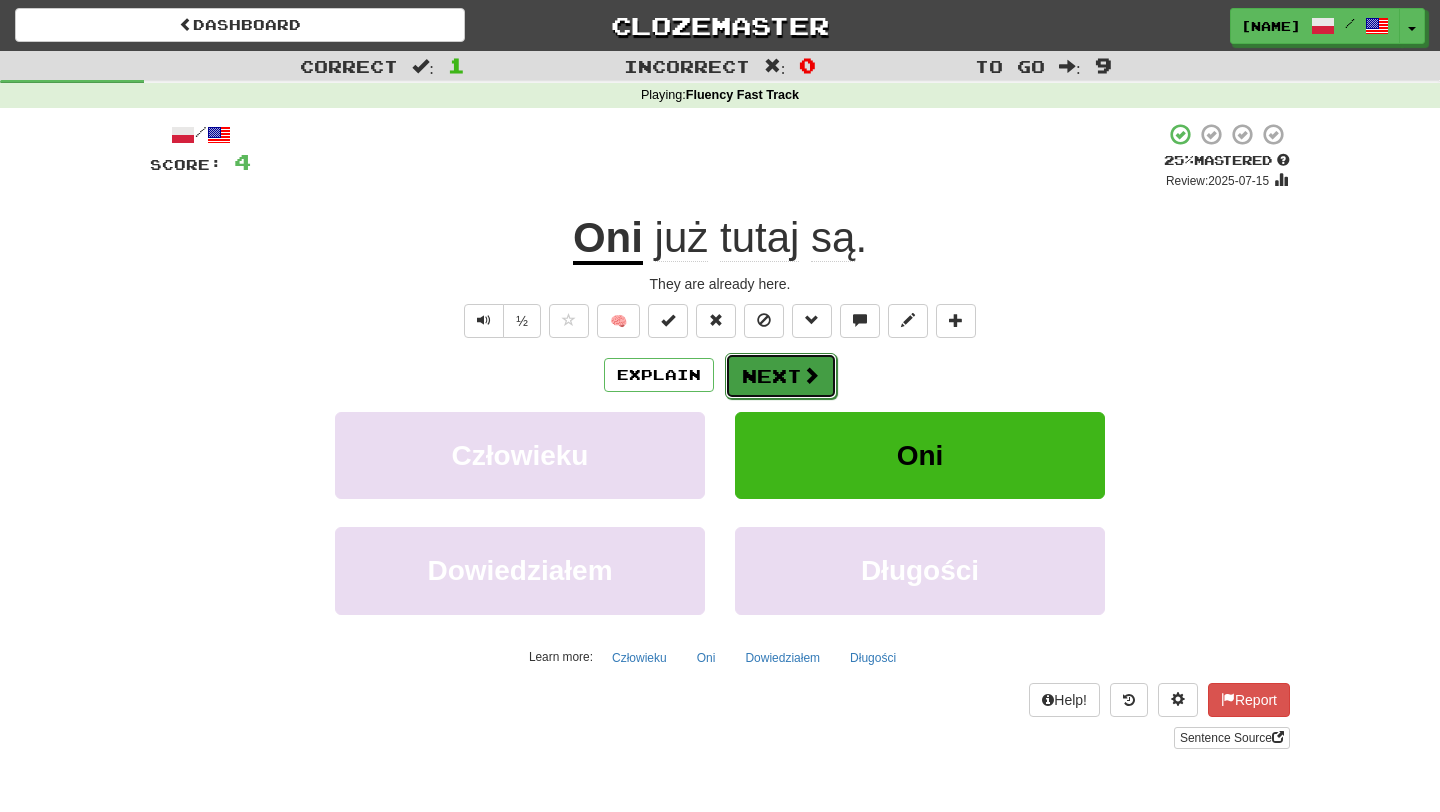 click at bounding box center [811, 375] 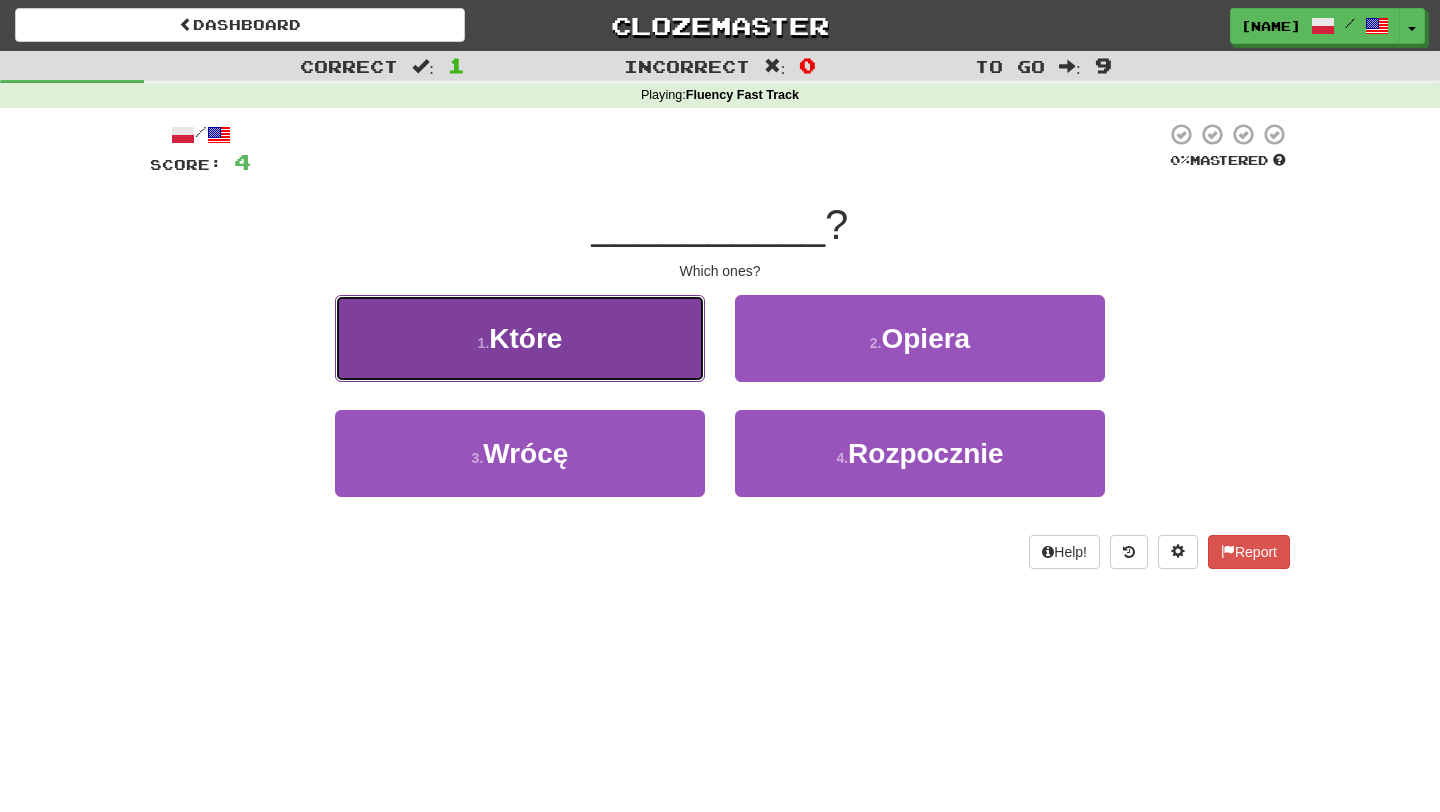 click on "1 .  Które" at bounding box center (520, 338) 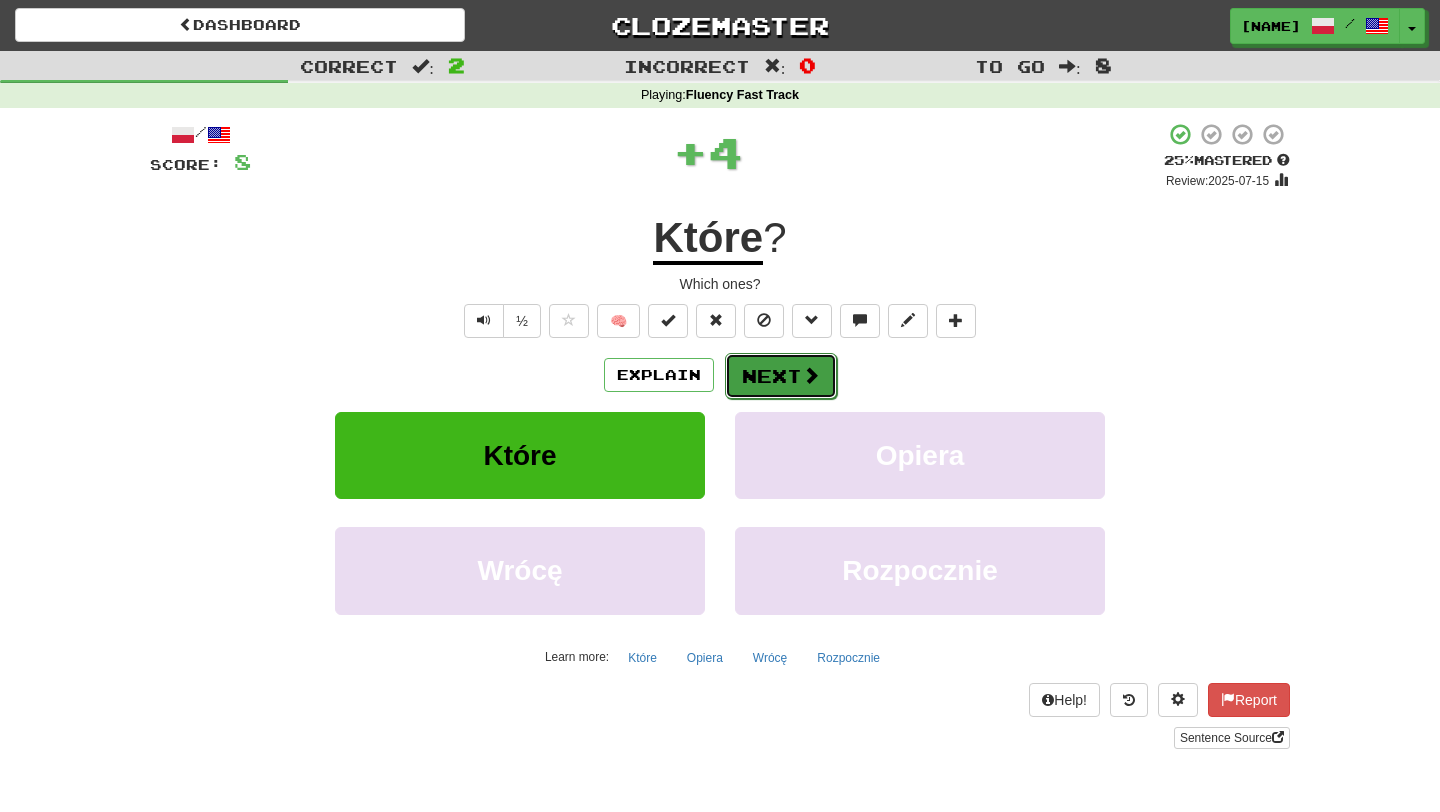 click on "Next" at bounding box center [781, 376] 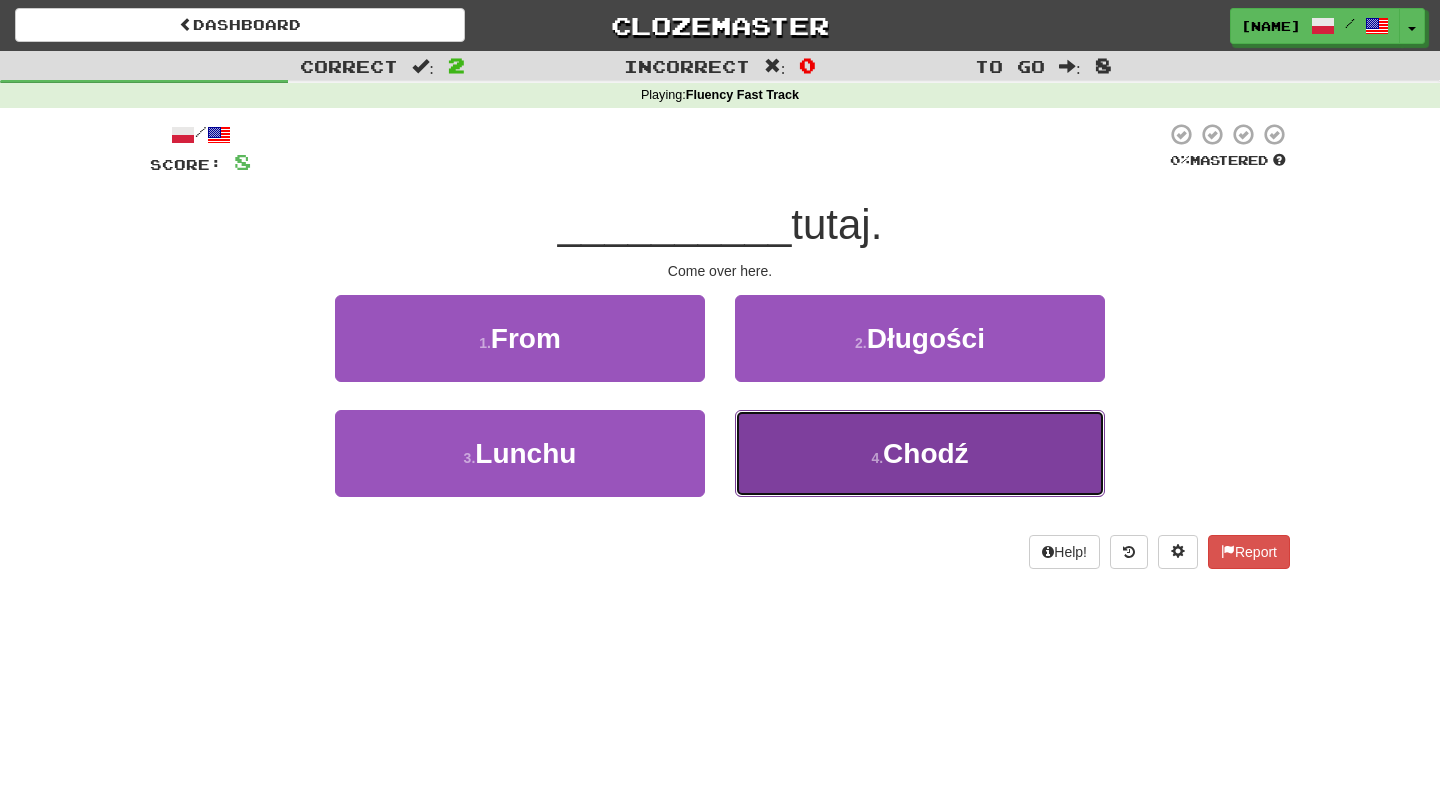 click on "Chodź" at bounding box center [926, 453] 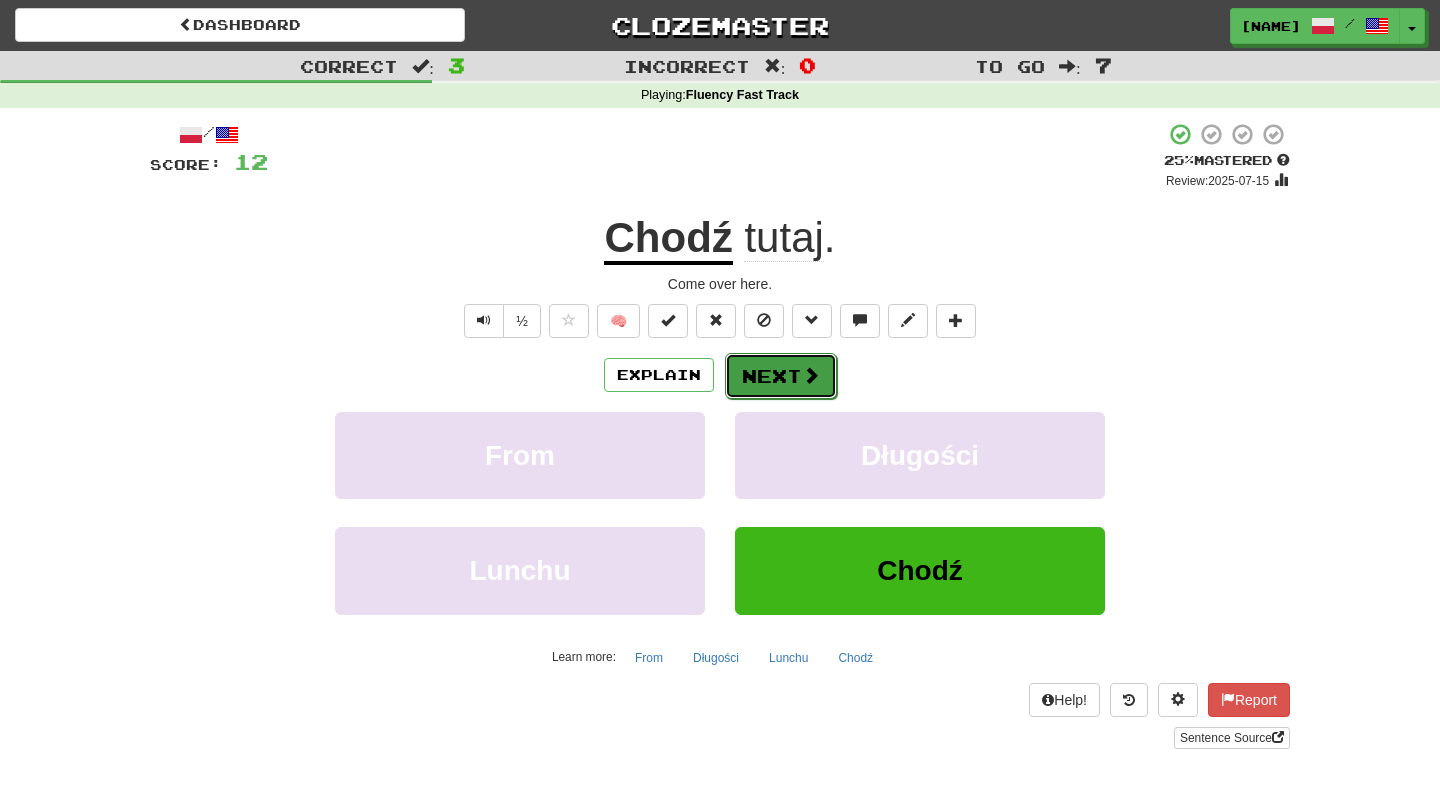 click on "Next" at bounding box center [781, 376] 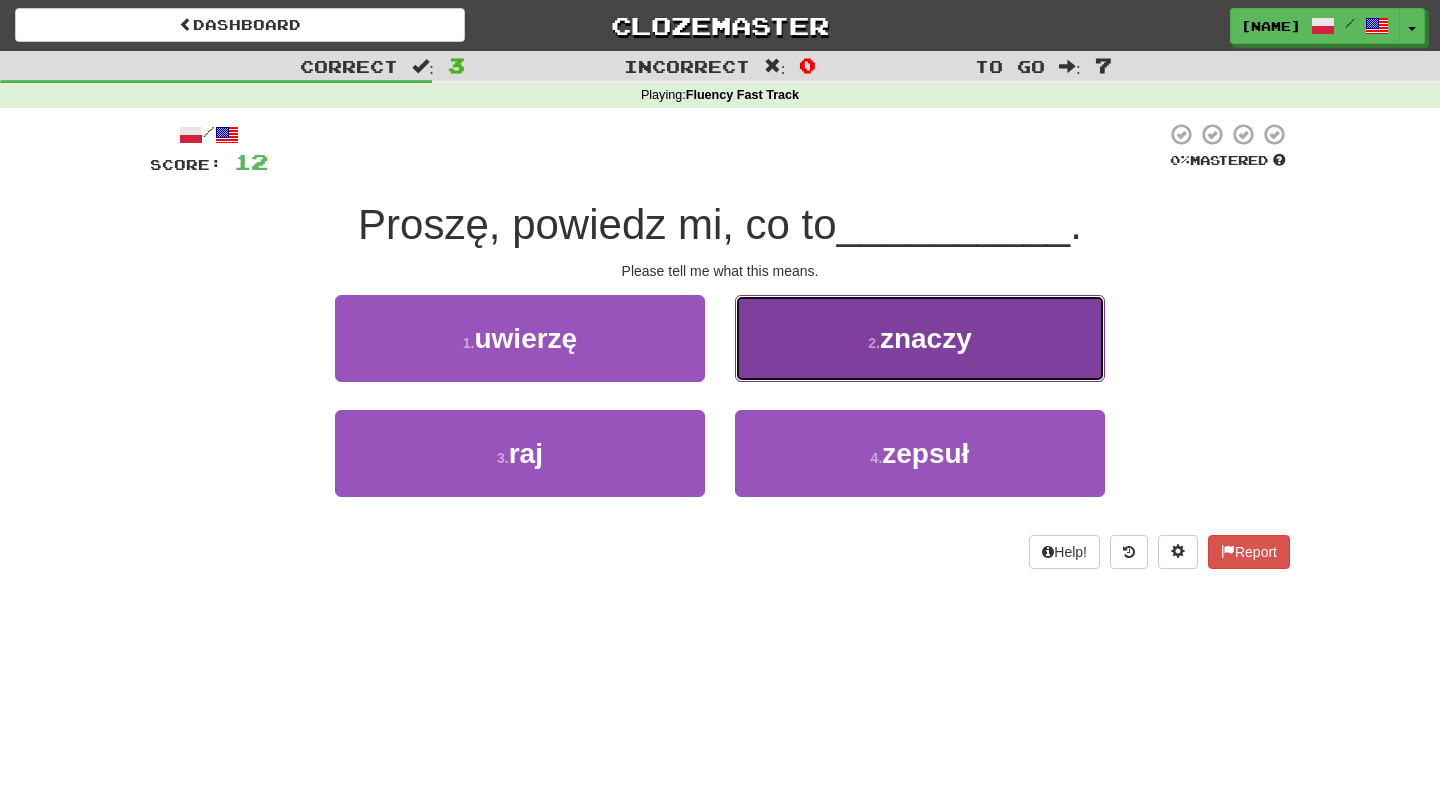 click on "2 .  znaczy" at bounding box center [920, 338] 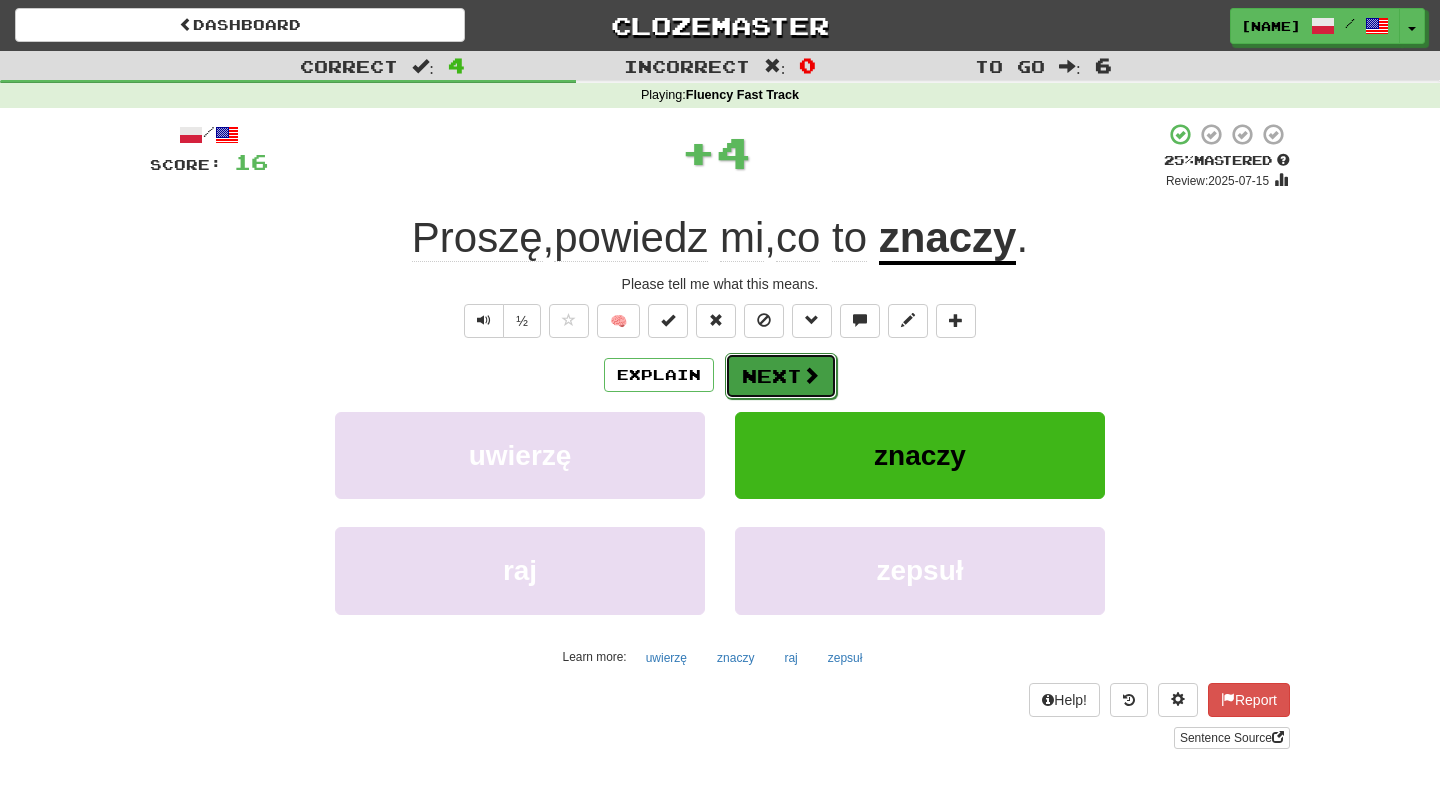 click on "Next" at bounding box center [781, 376] 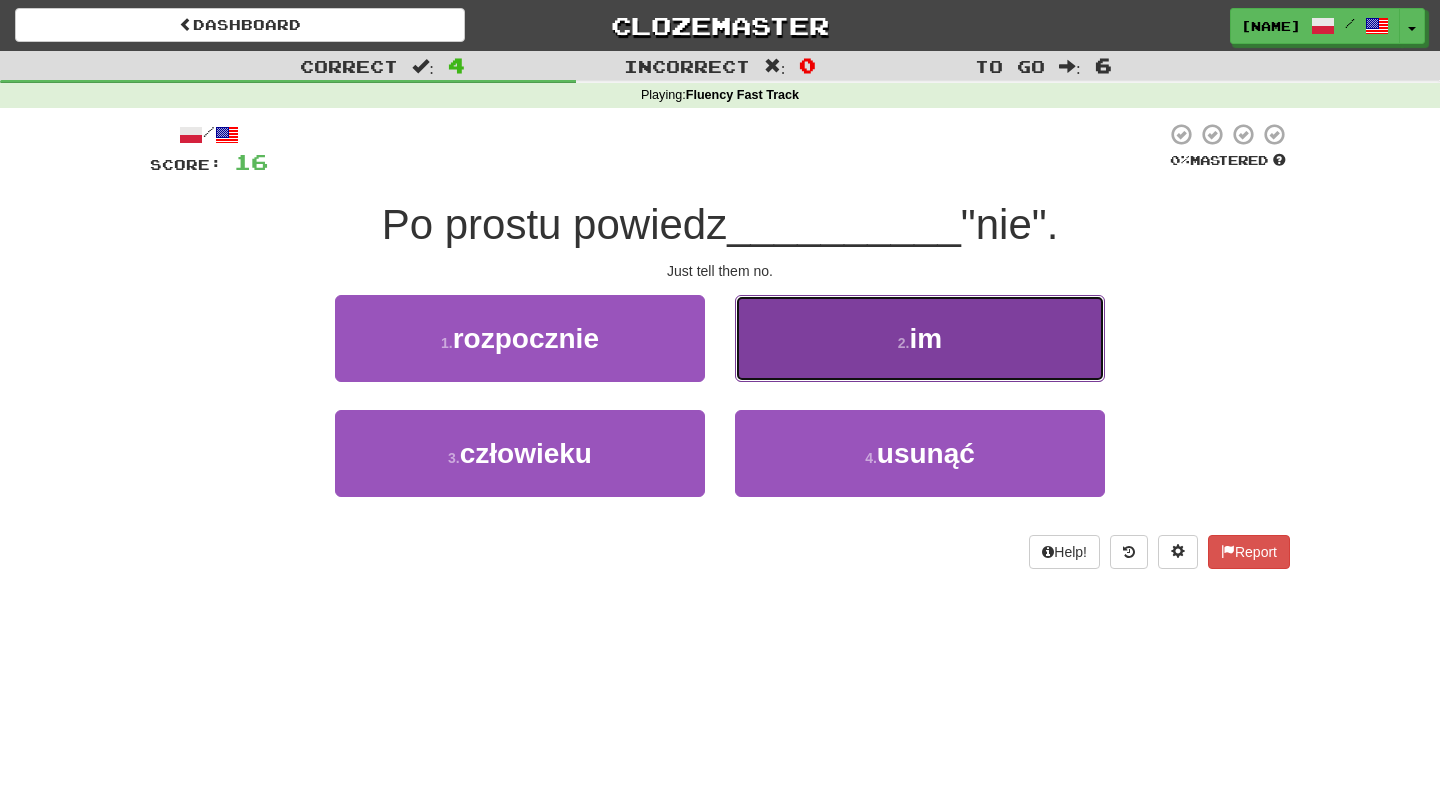 click on "2 .  im" at bounding box center (920, 338) 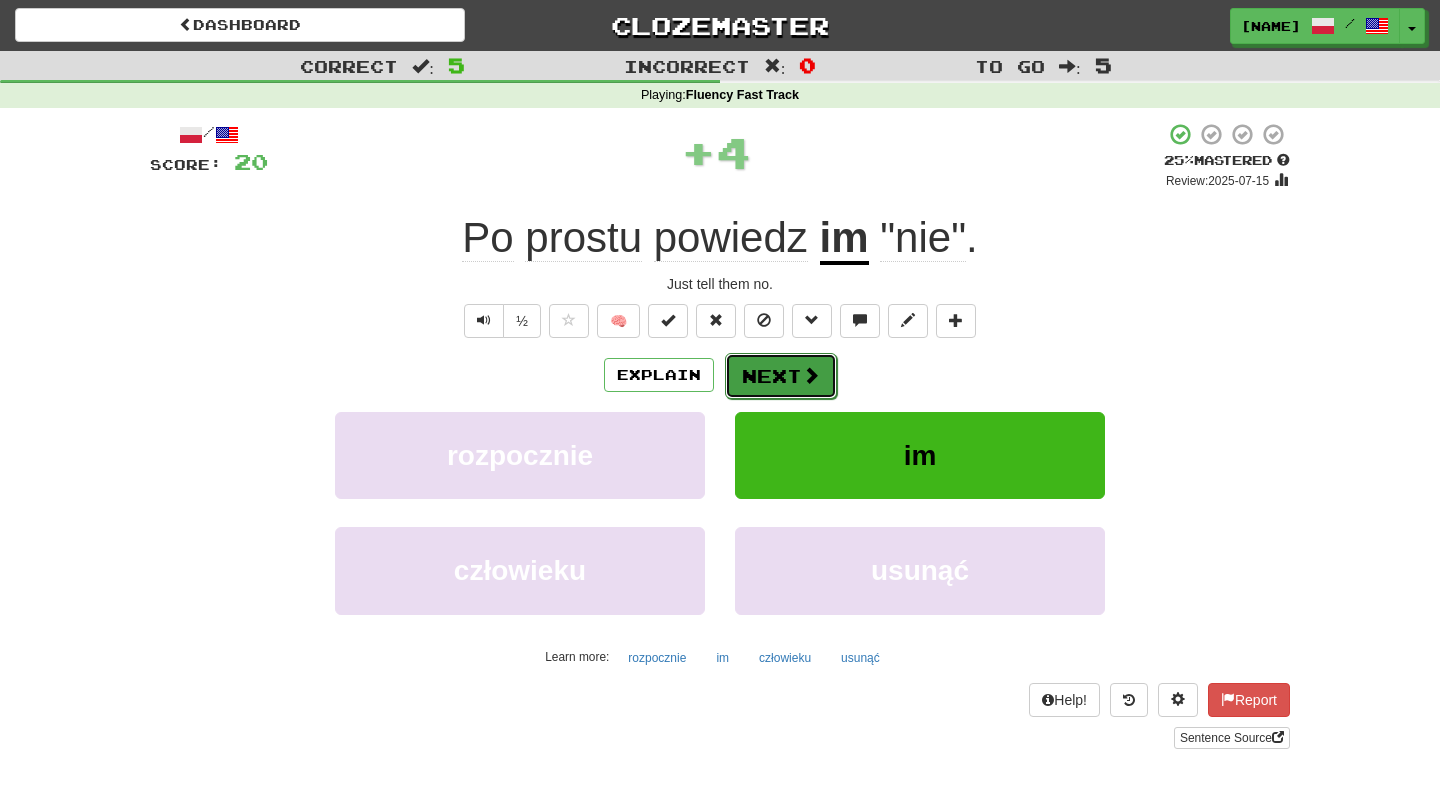 click on "Next" at bounding box center [781, 376] 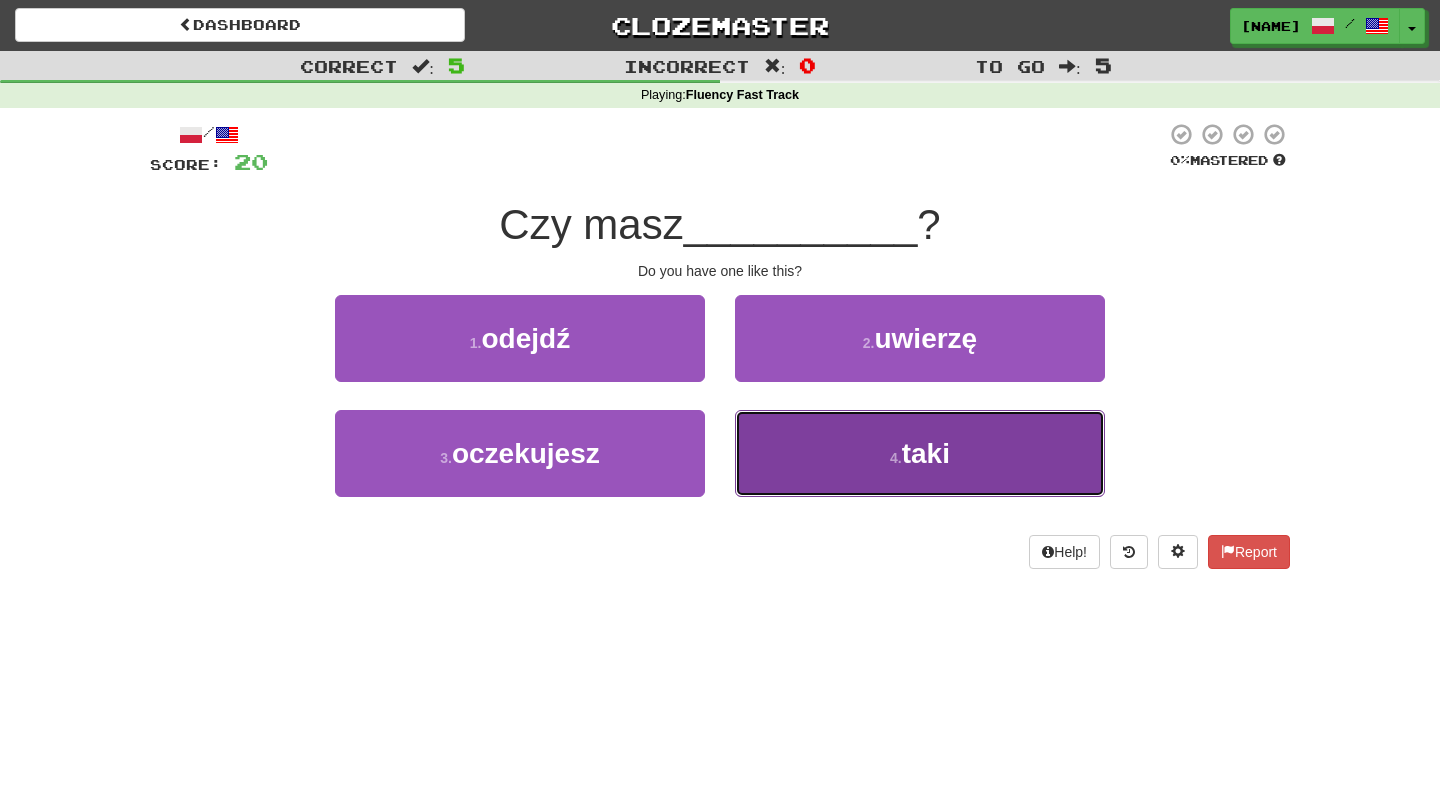 click on "taki" at bounding box center (926, 453) 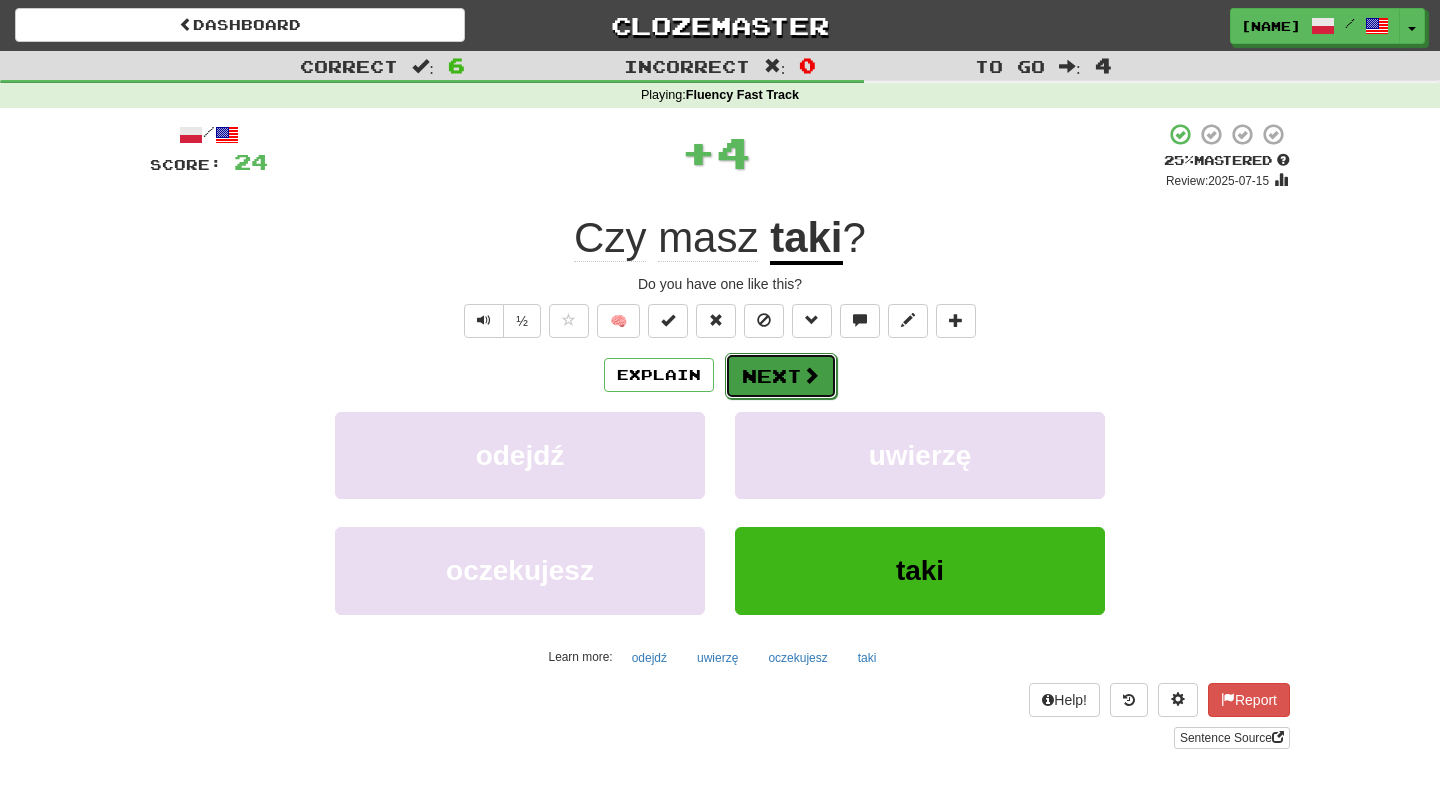 click at bounding box center (811, 375) 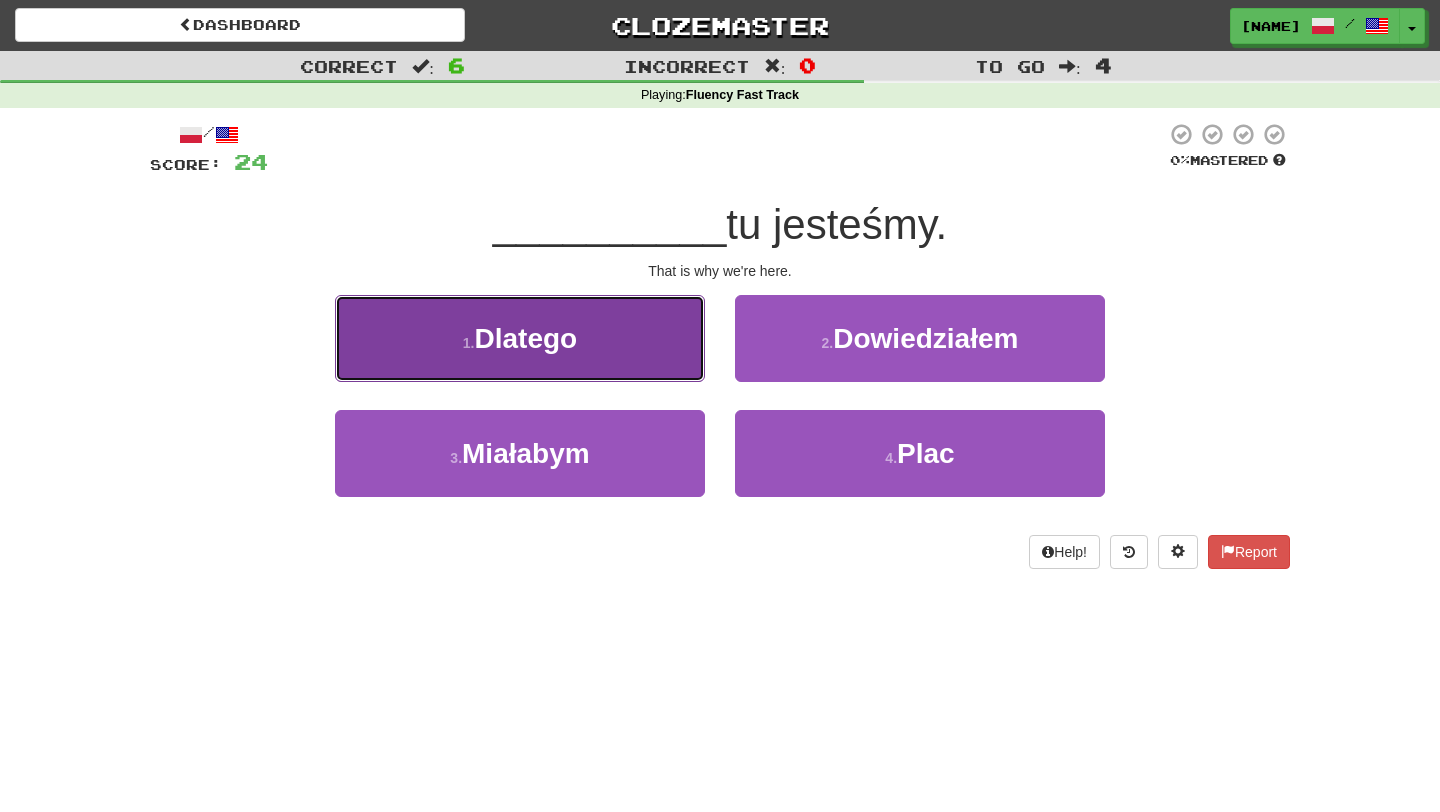 click on "Dlatego" at bounding box center [526, 338] 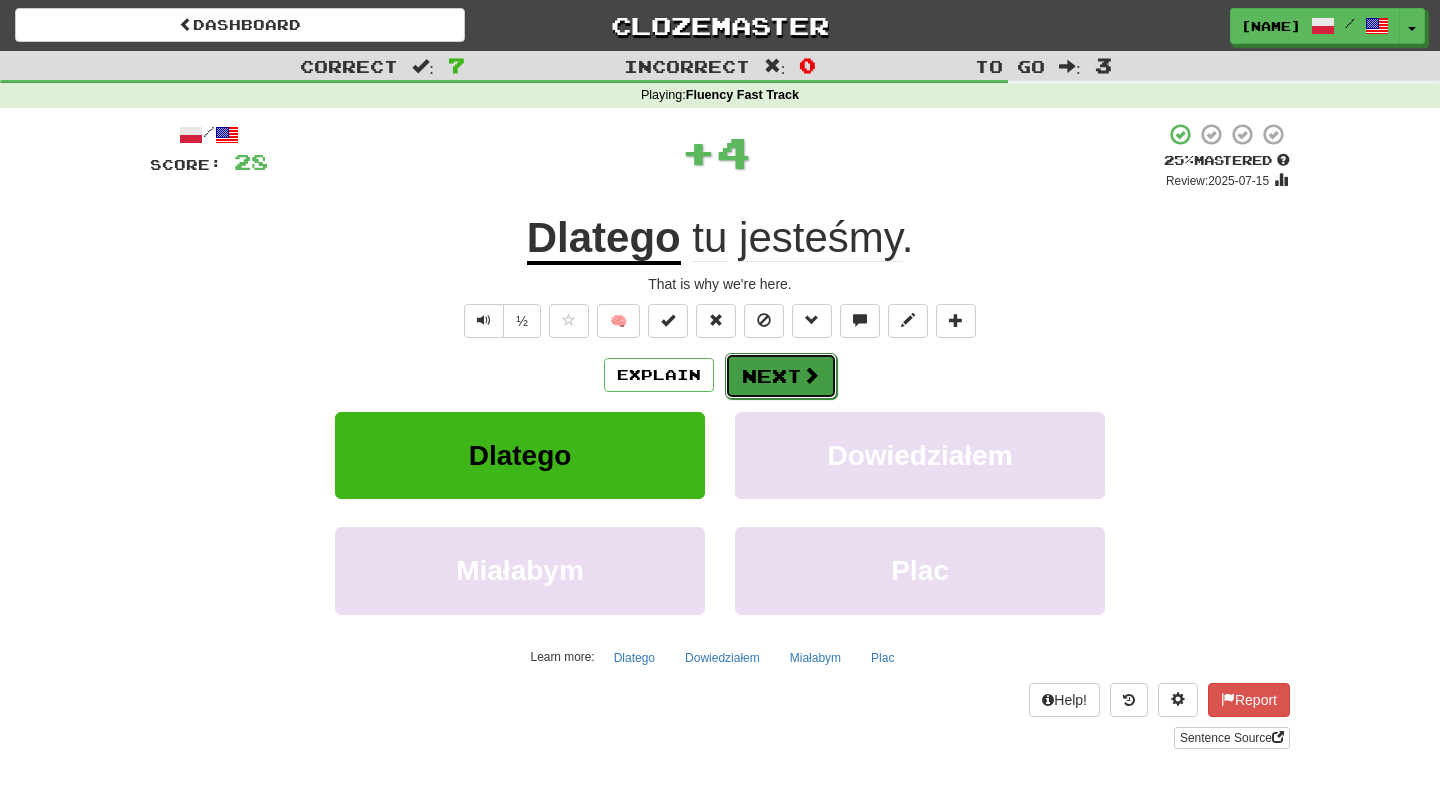 click on "Next" at bounding box center [781, 376] 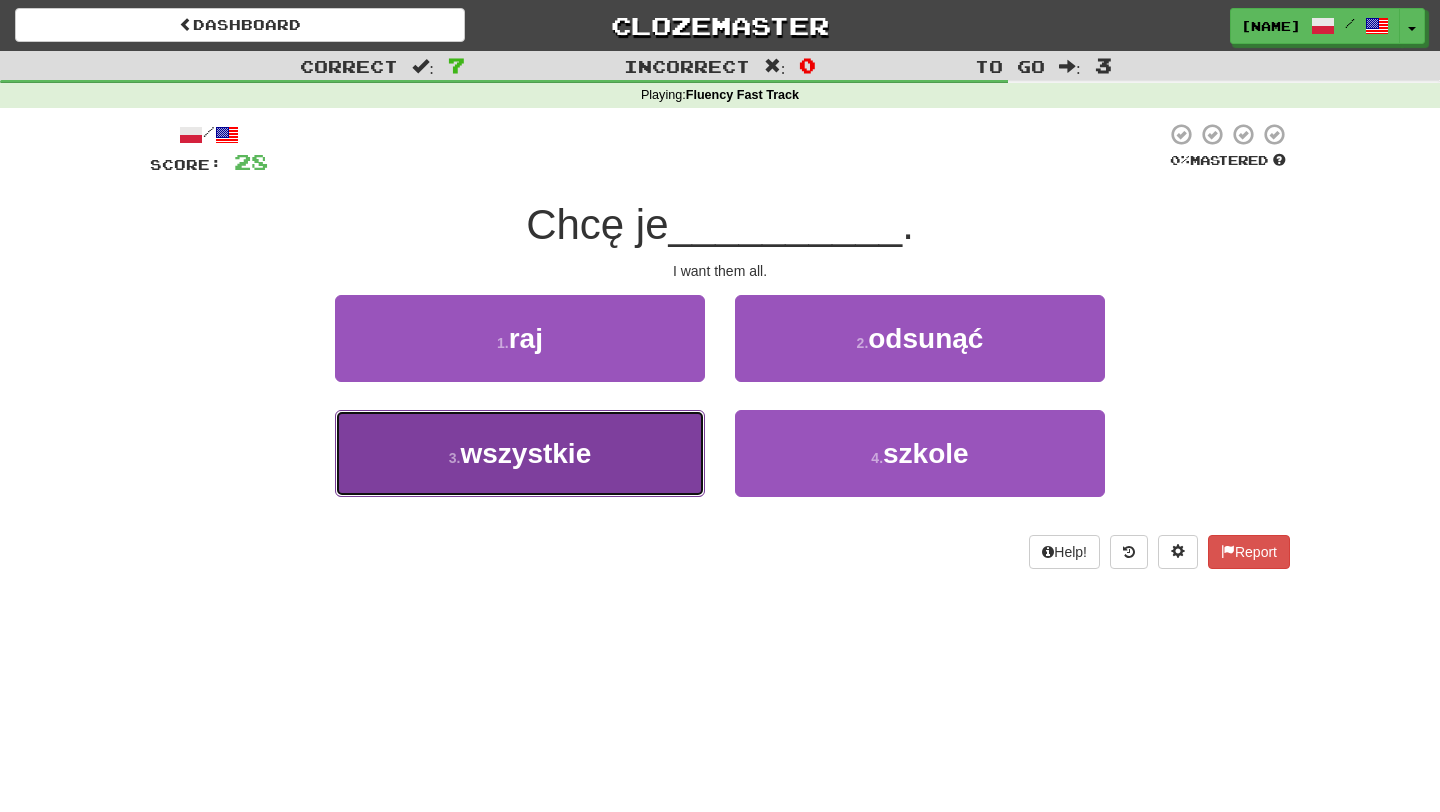 click on "wszystkie" at bounding box center [525, 453] 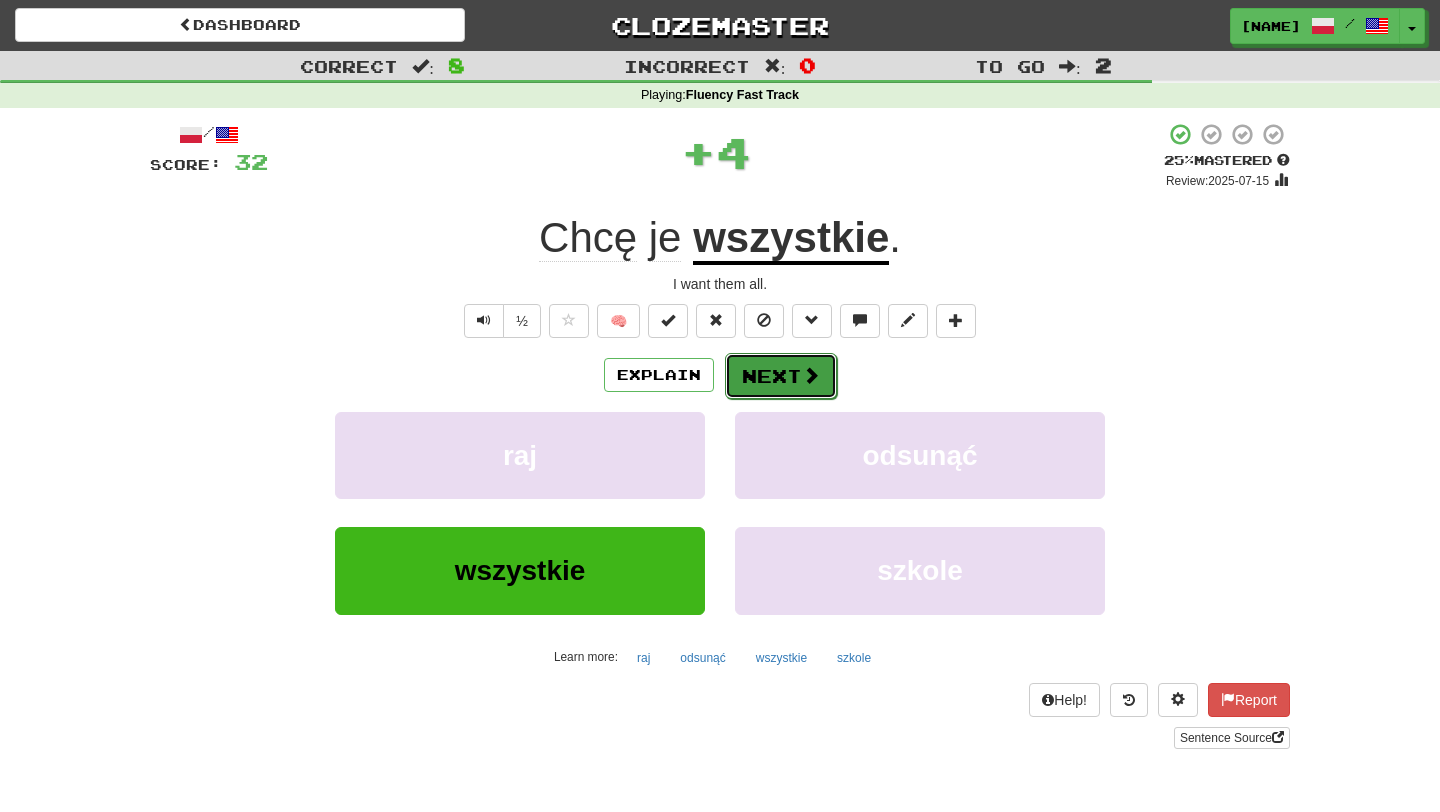 click on "Next" at bounding box center (781, 376) 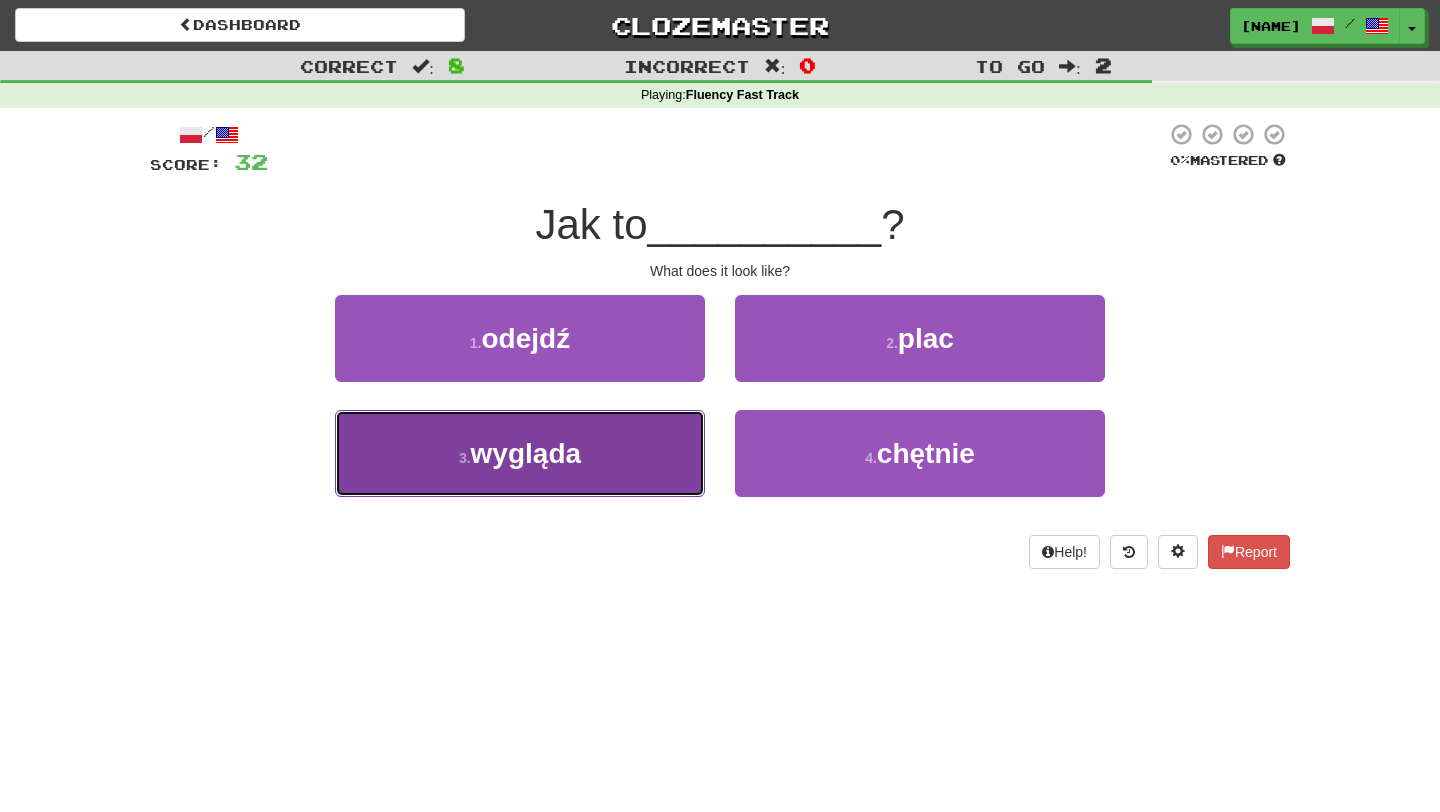 click on "wygląda" at bounding box center [526, 453] 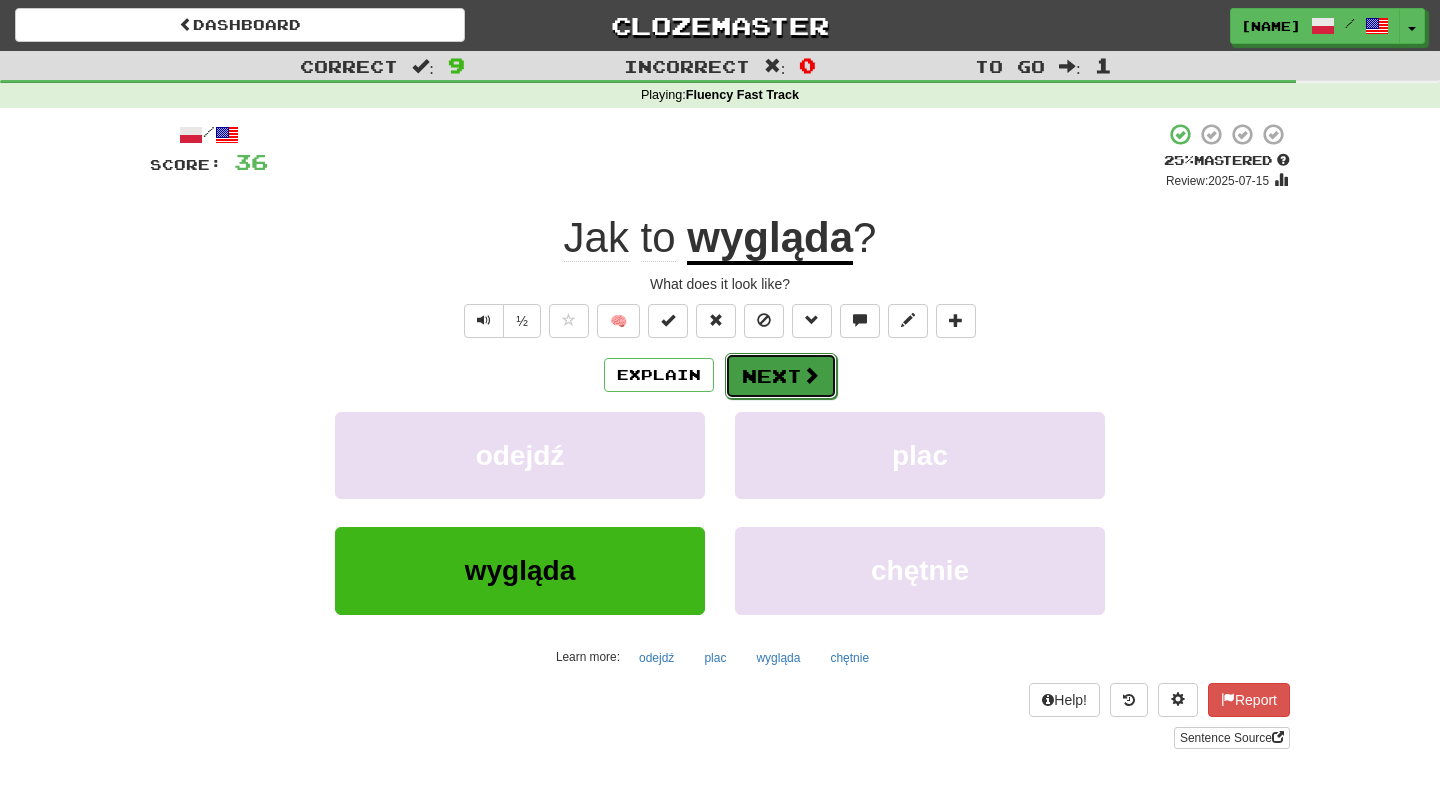 click on "Next" at bounding box center [781, 376] 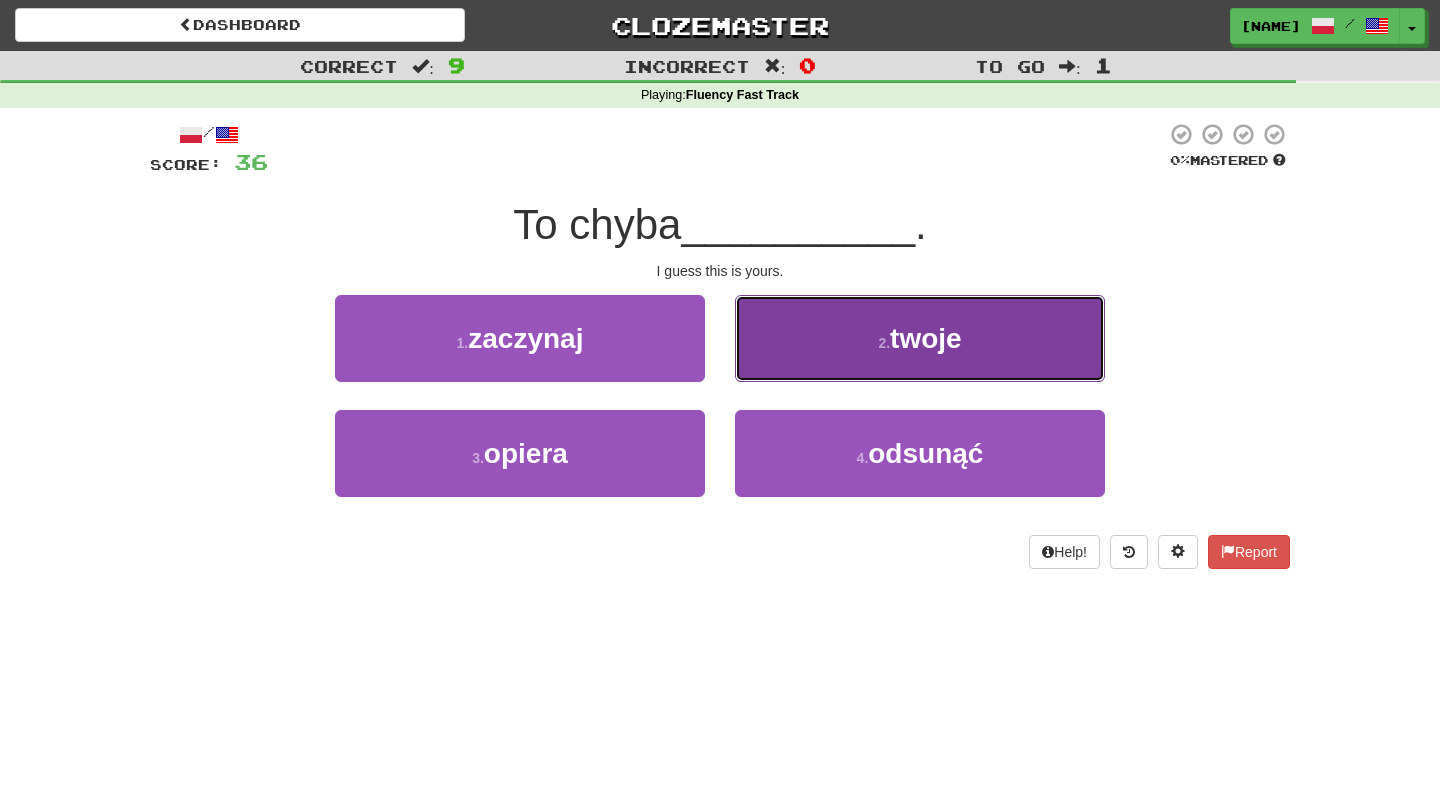 click on "twoje" at bounding box center [926, 338] 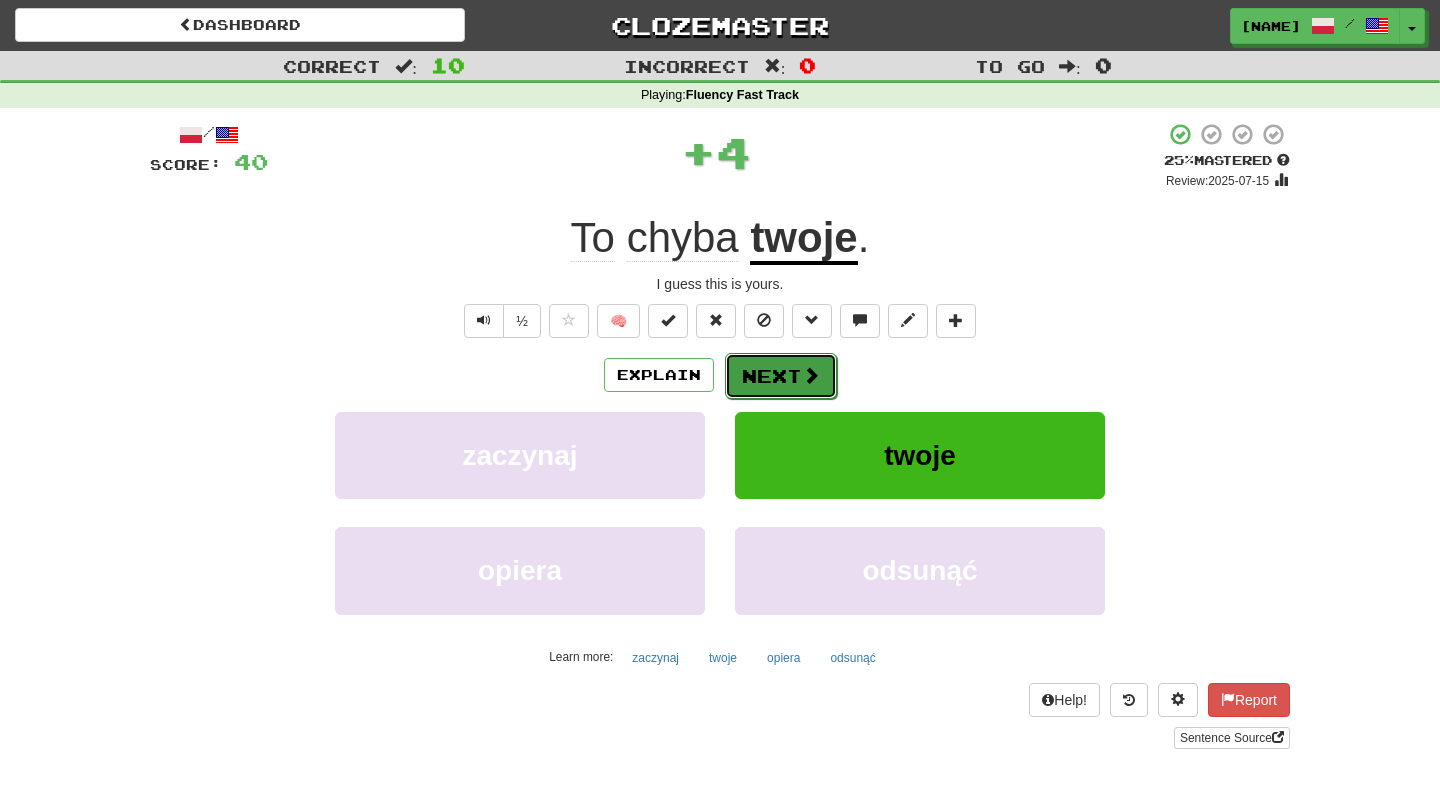 click on "Next" at bounding box center (781, 376) 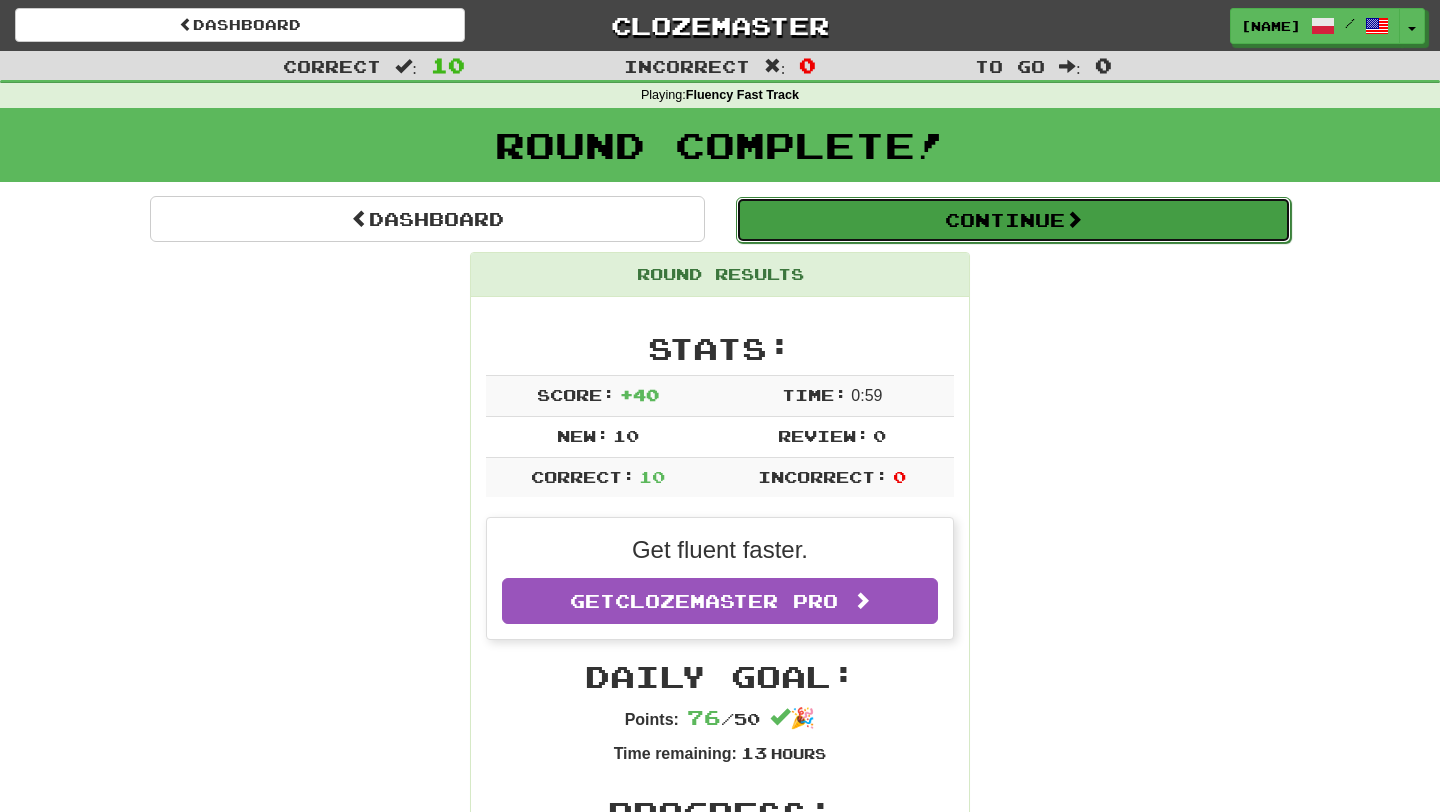click on "Continue" at bounding box center [1013, 220] 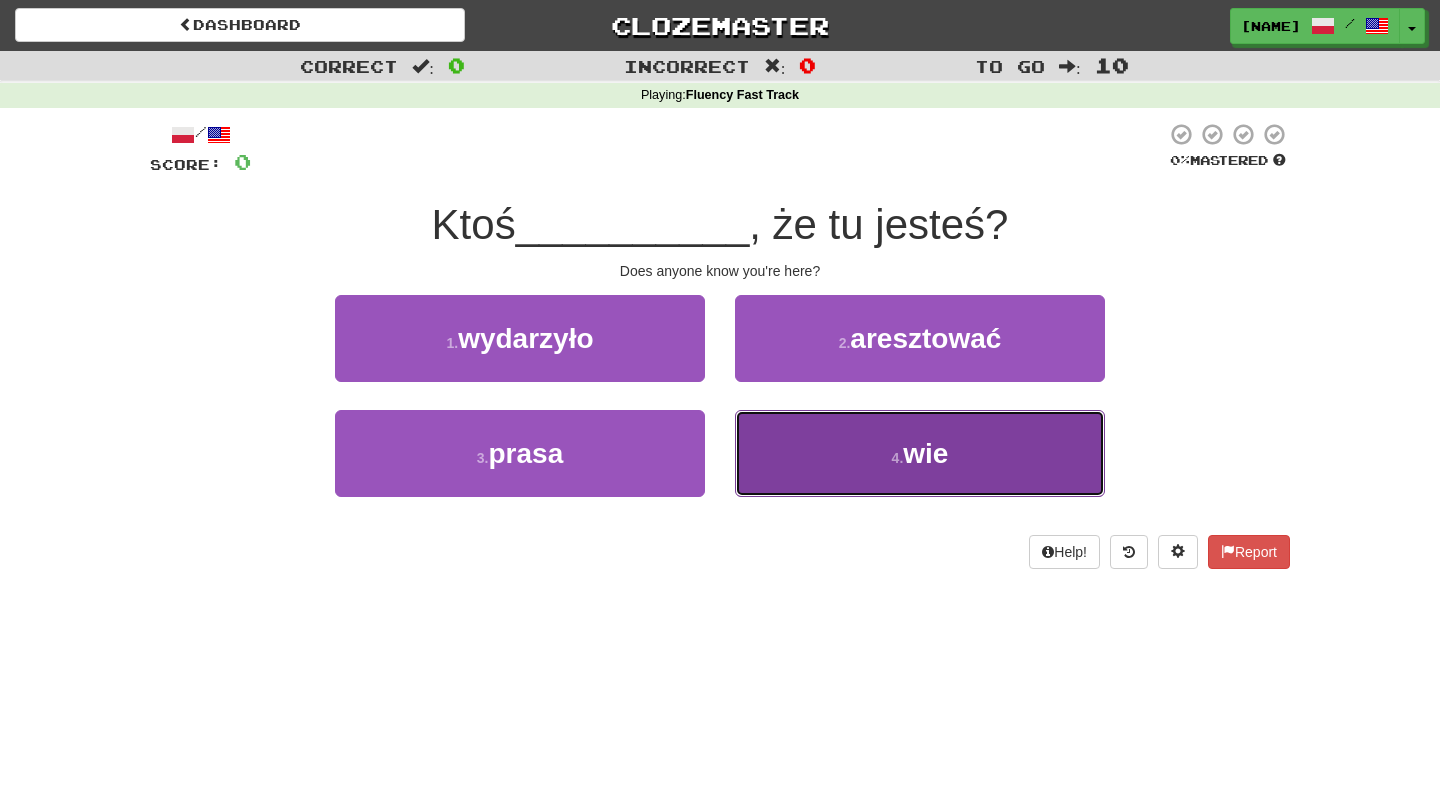 click on "4 .  wie" at bounding box center (920, 453) 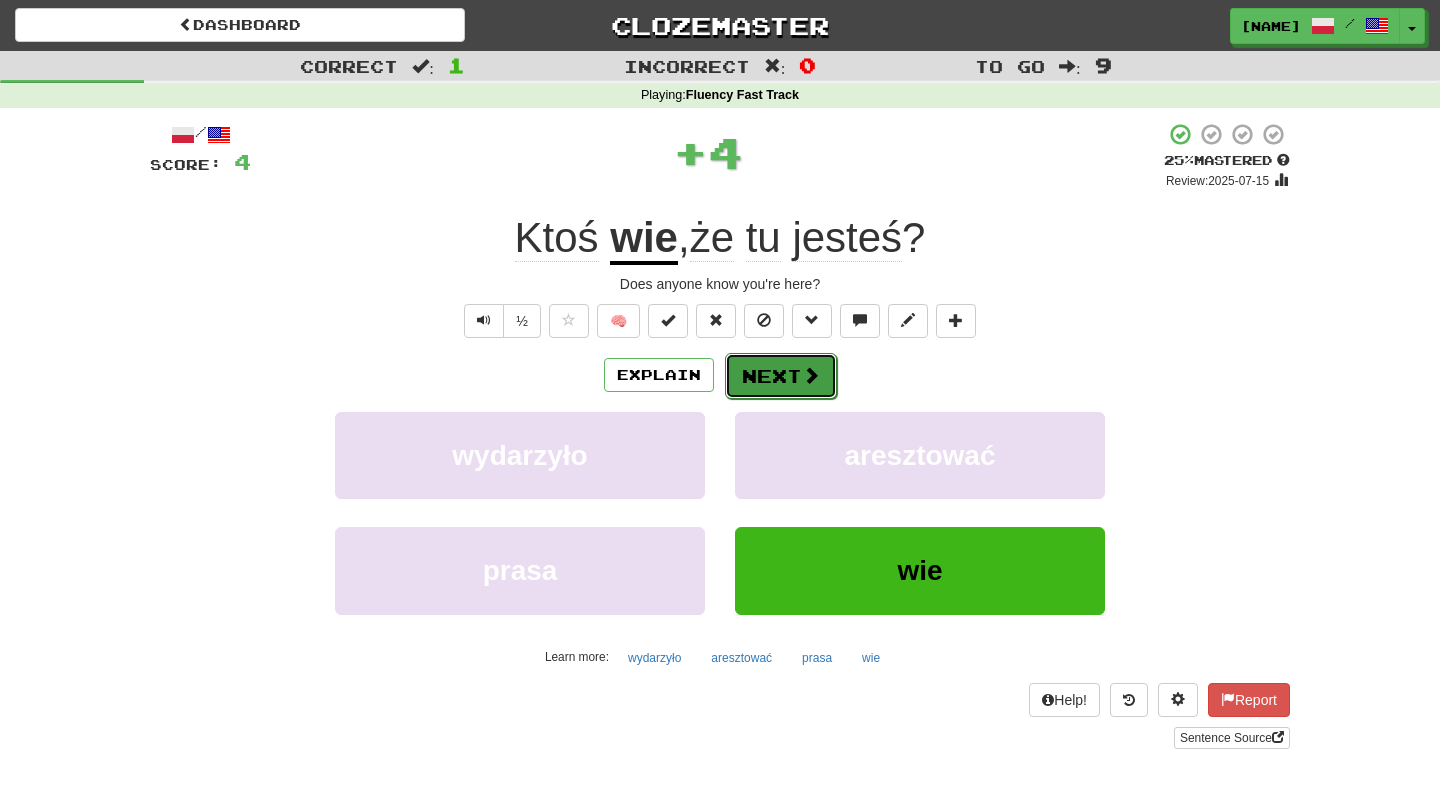 click on "Next" at bounding box center (781, 376) 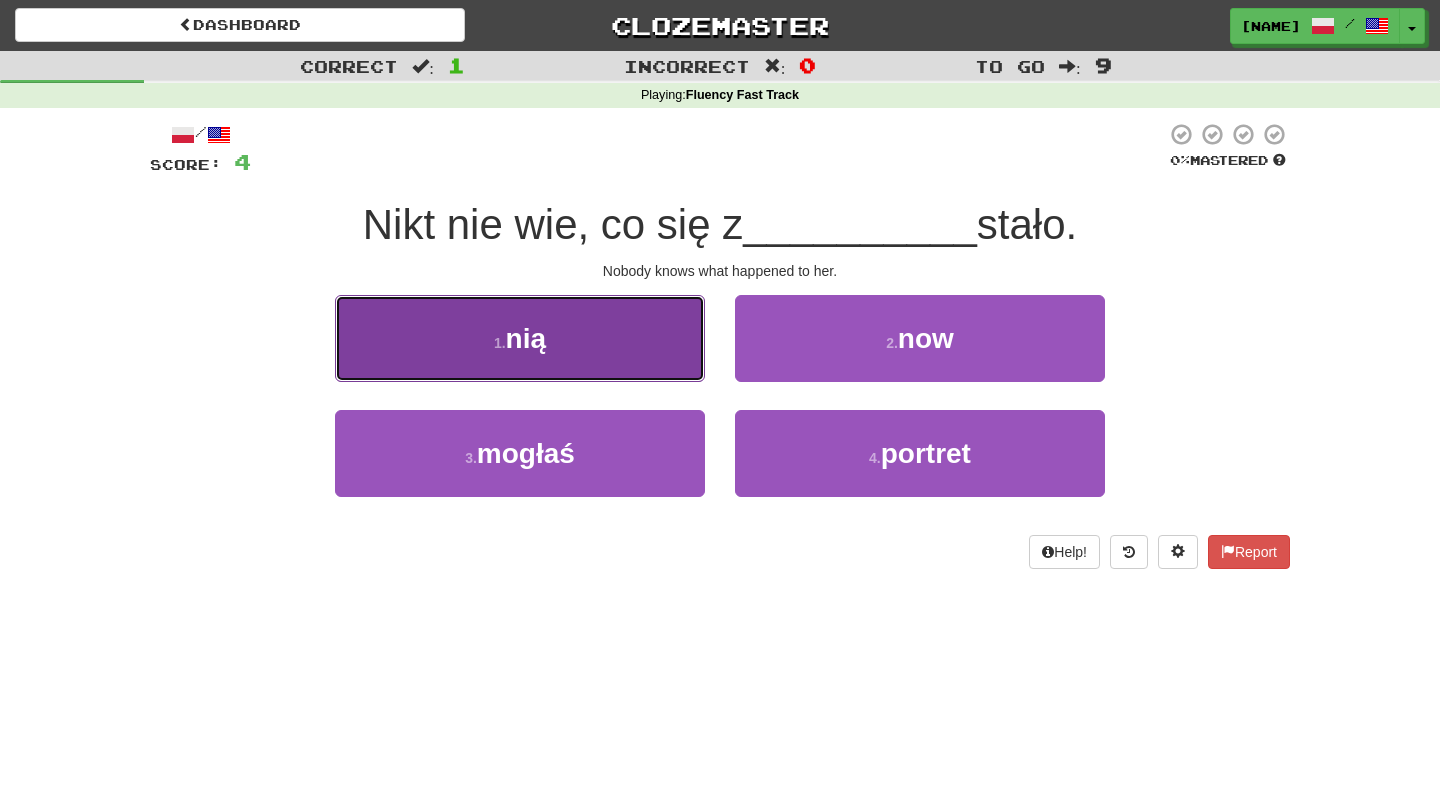click on "1 .  nią" at bounding box center (520, 338) 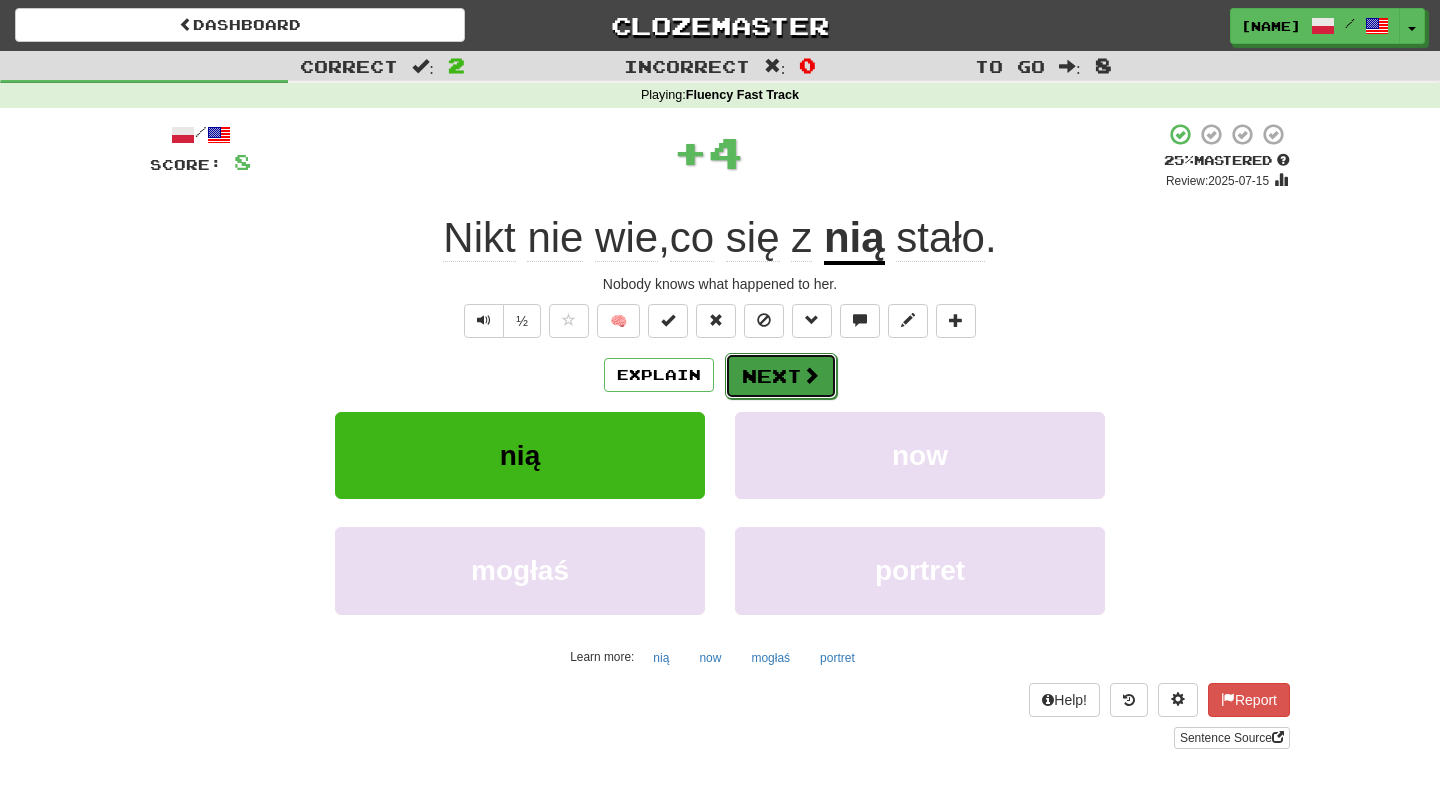 click on "Next" at bounding box center (781, 376) 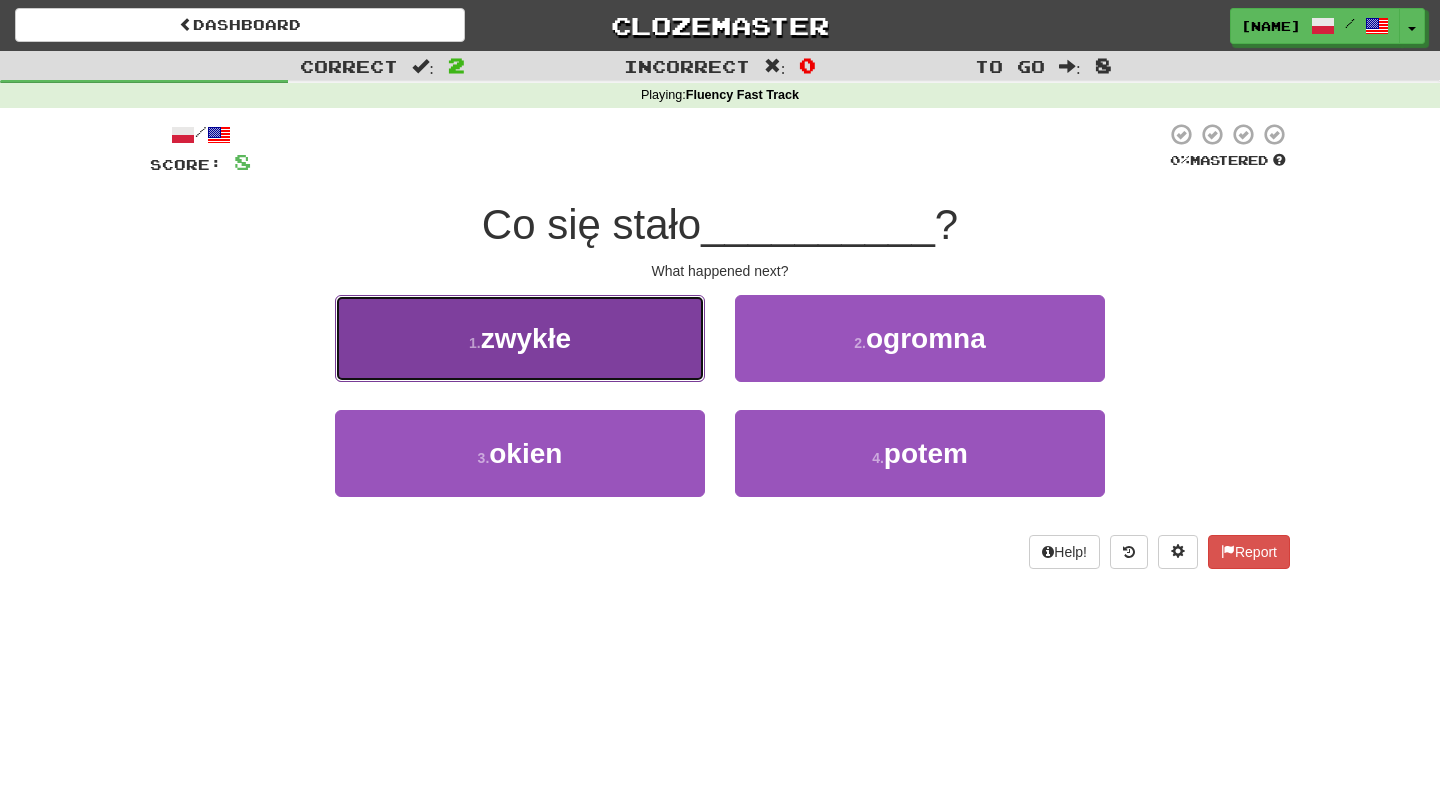 click on "1 .  zwykłe" at bounding box center (520, 338) 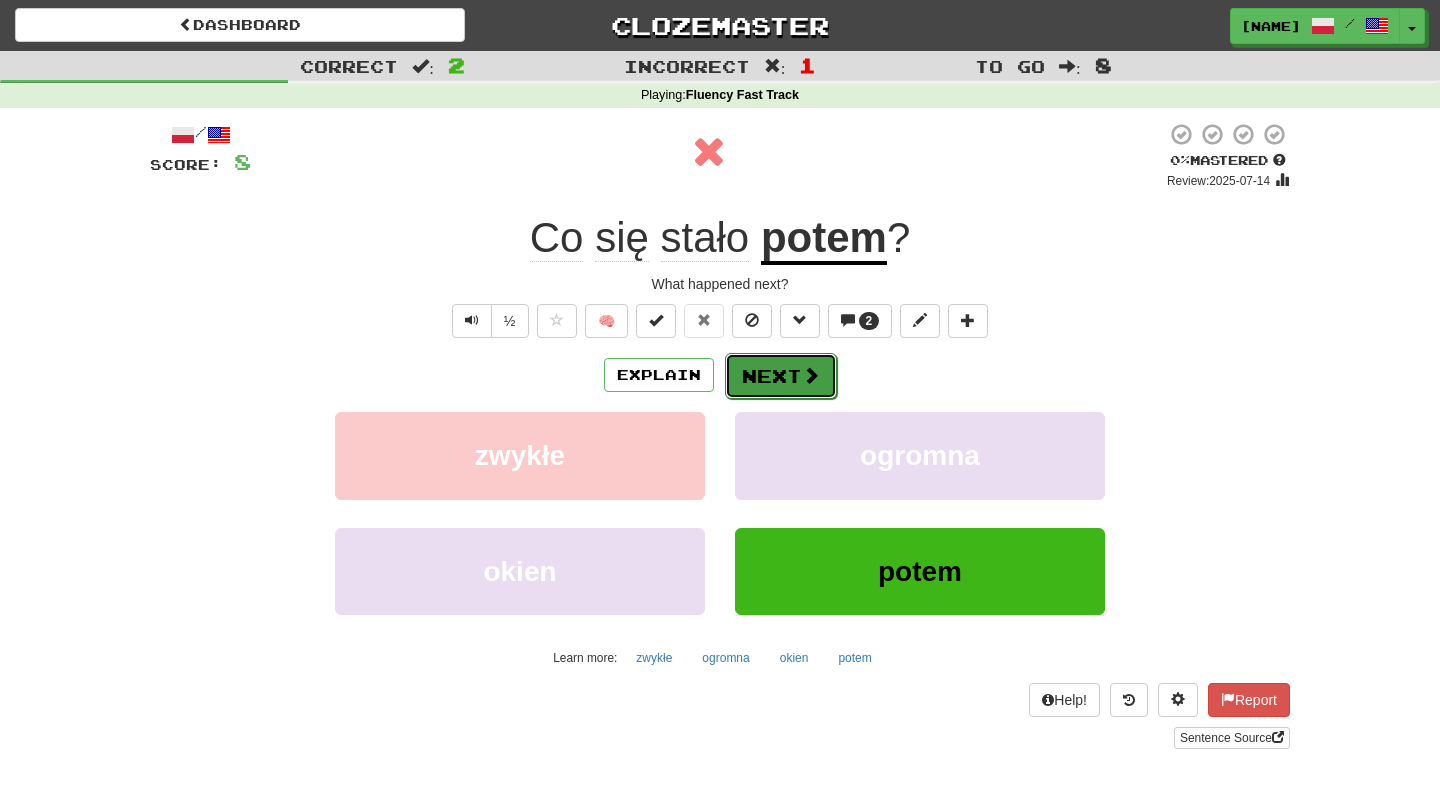 click on "Next" at bounding box center (781, 376) 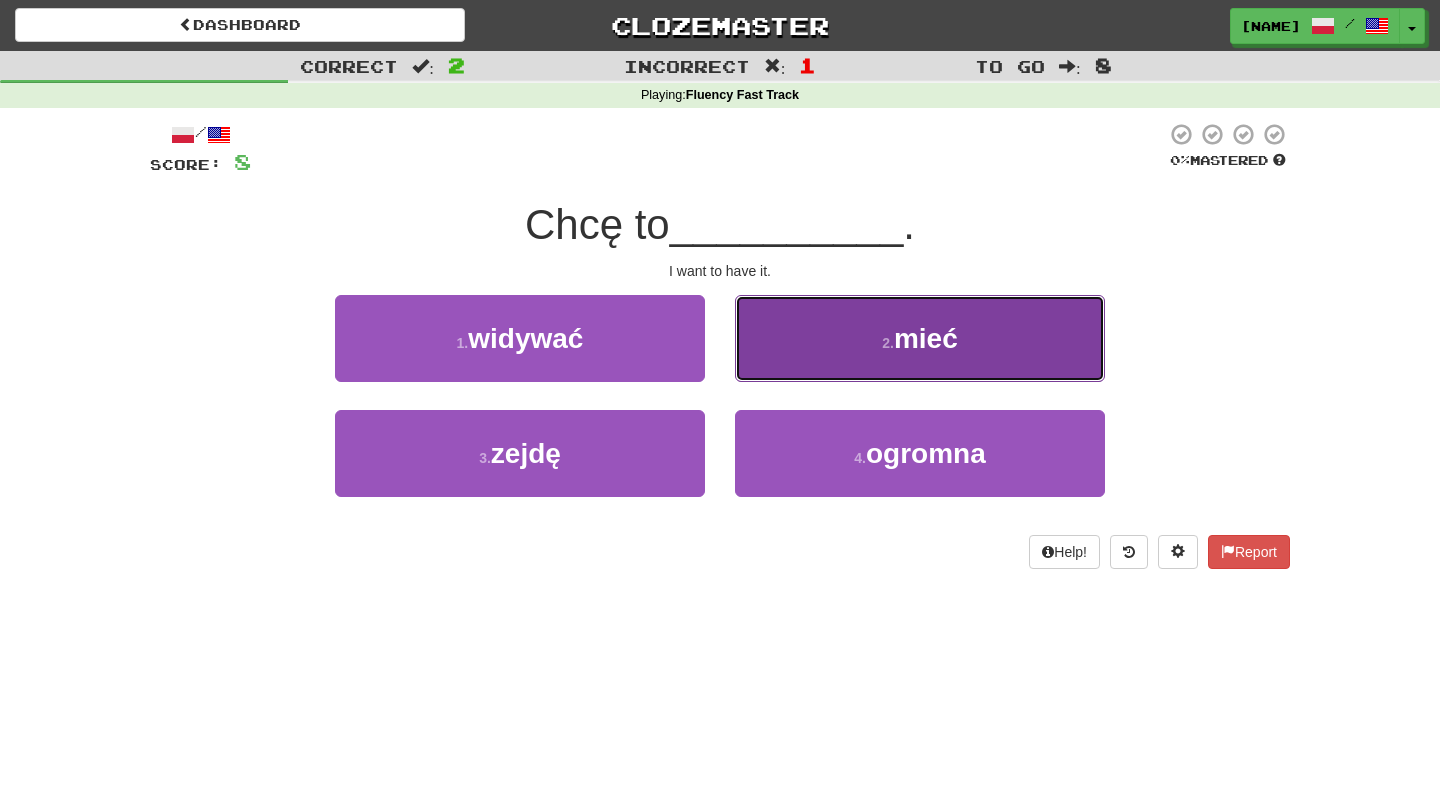 click on "2 .  mieć" at bounding box center [920, 338] 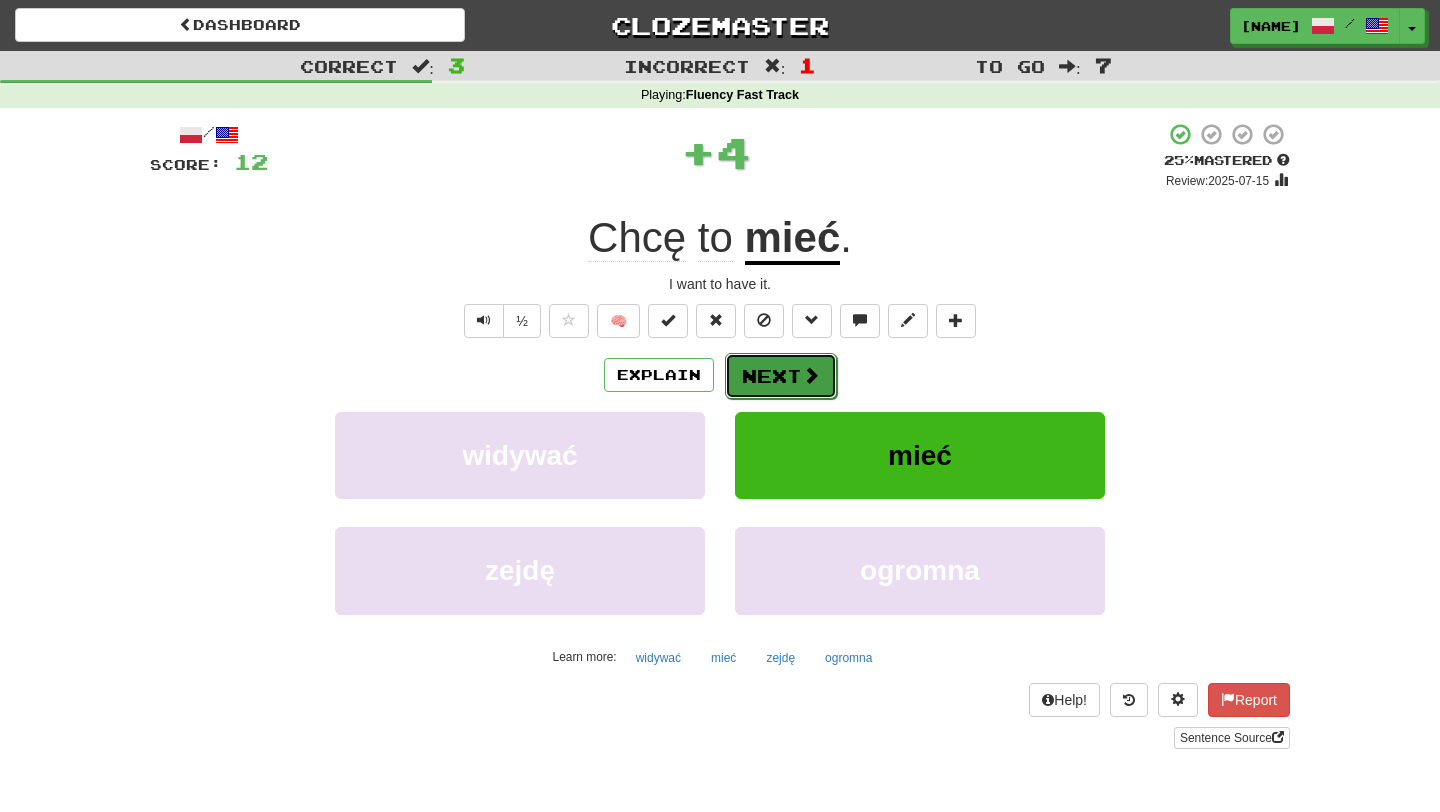 click on "Next" at bounding box center [781, 376] 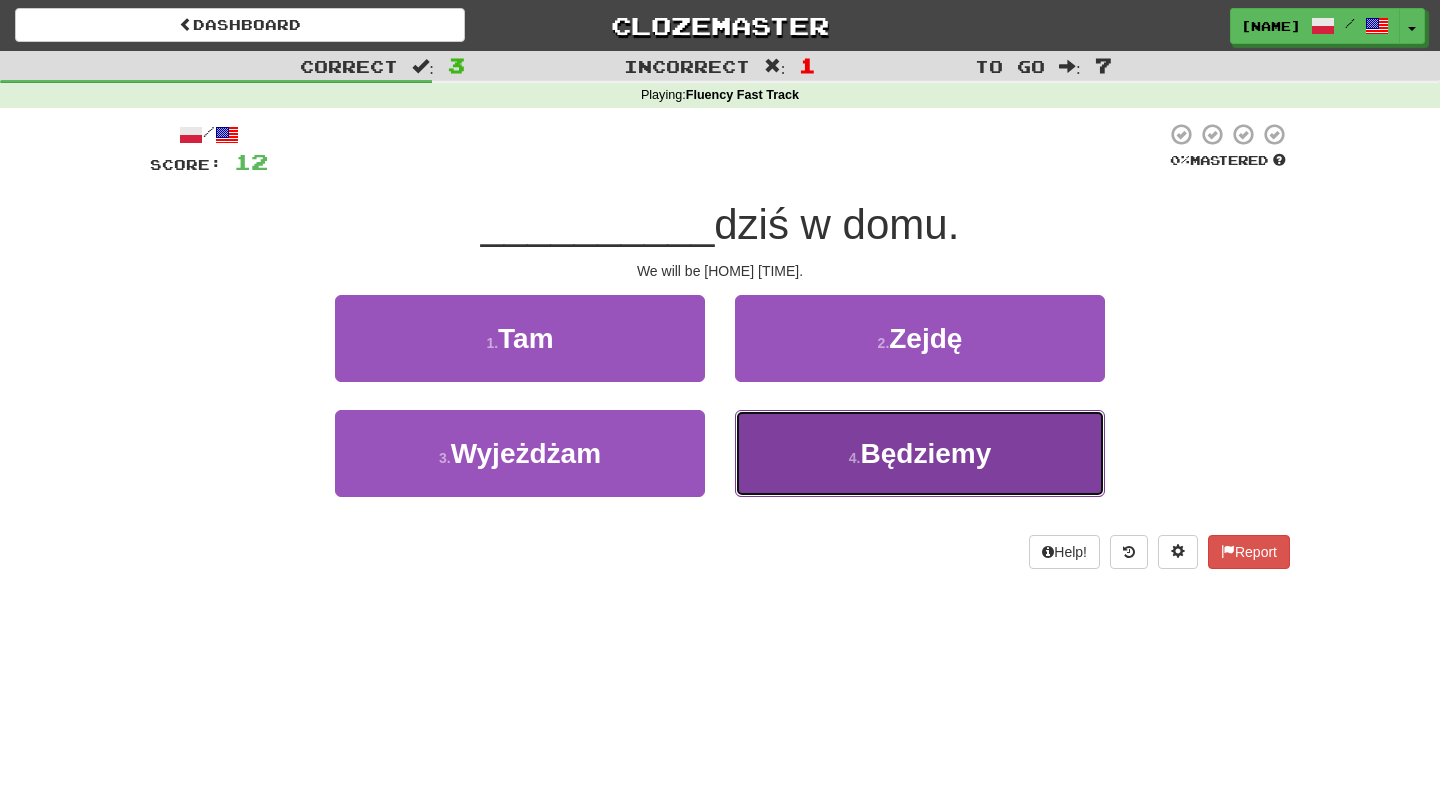 click on "Będziemy" at bounding box center [925, 453] 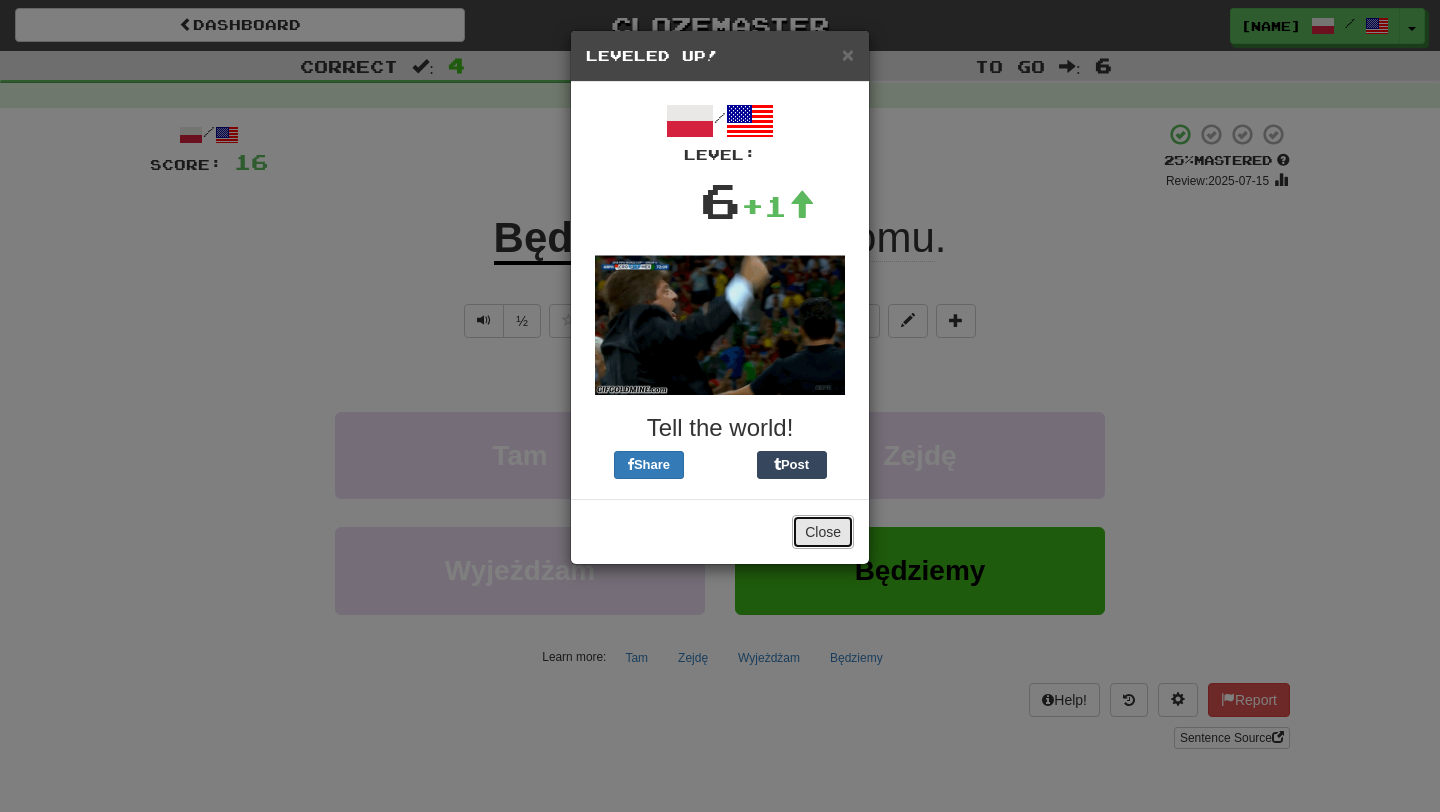 click on "Close" at bounding box center (823, 532) 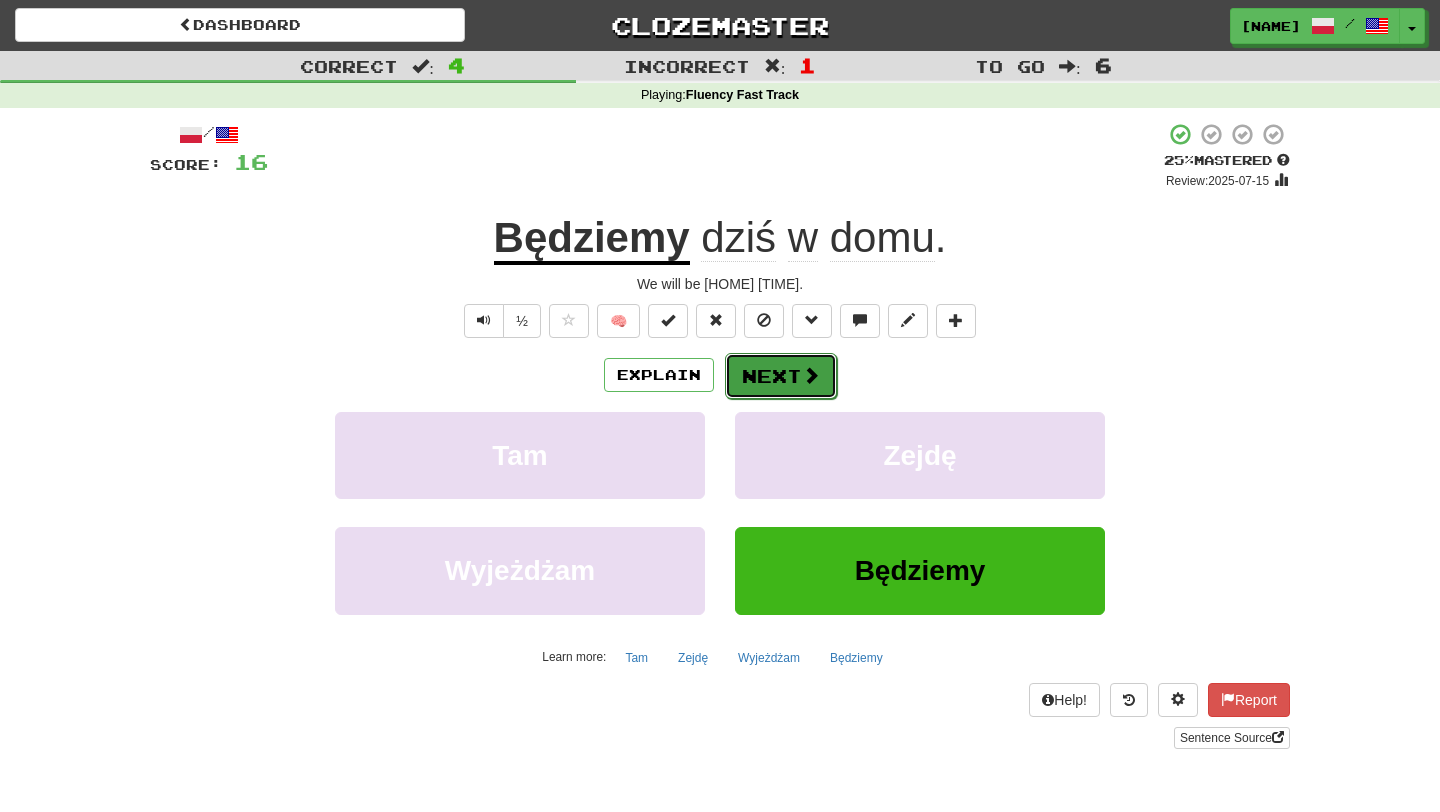 click on "Next" at bounding box center (781, 376) 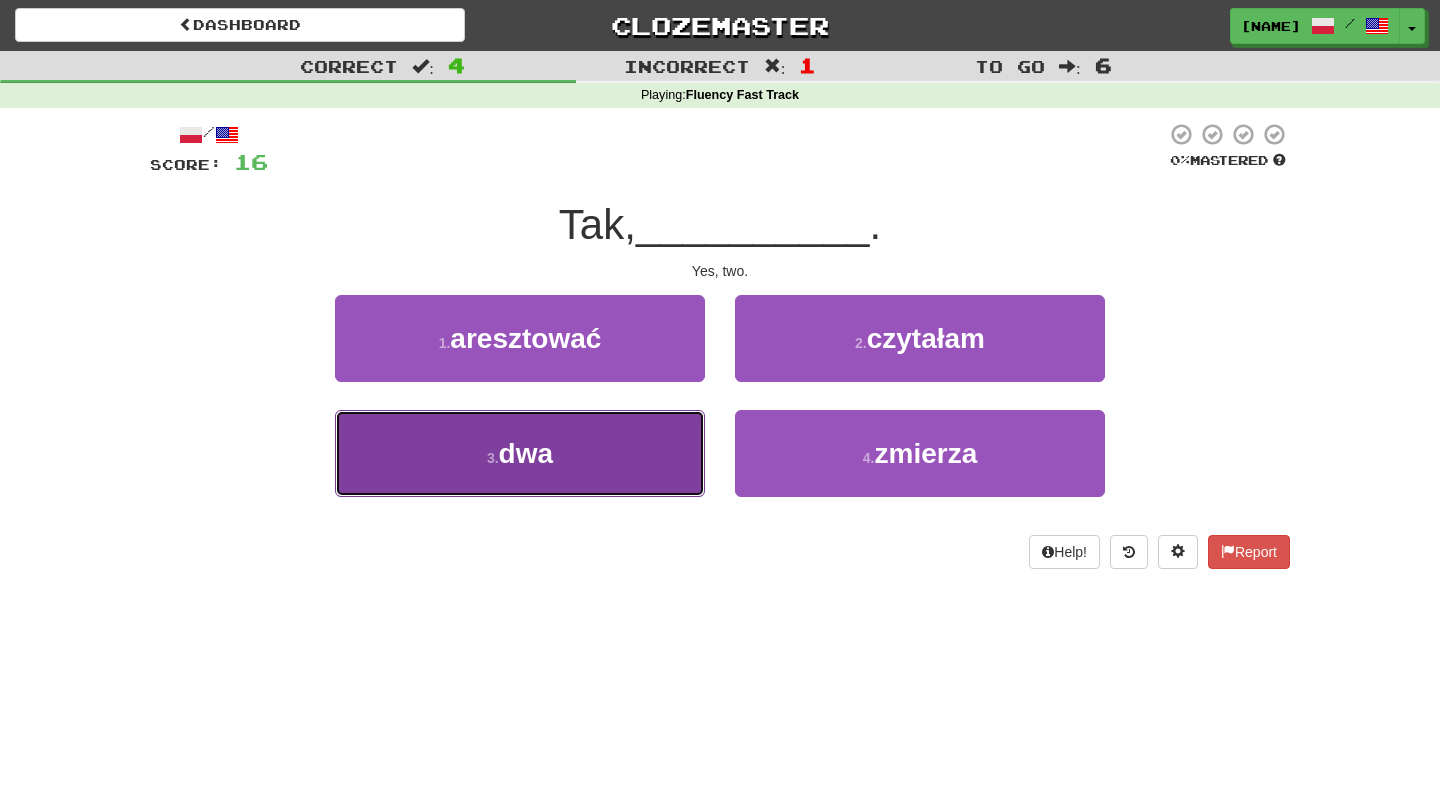 click on "dwa" at bounding box center (526, 453) 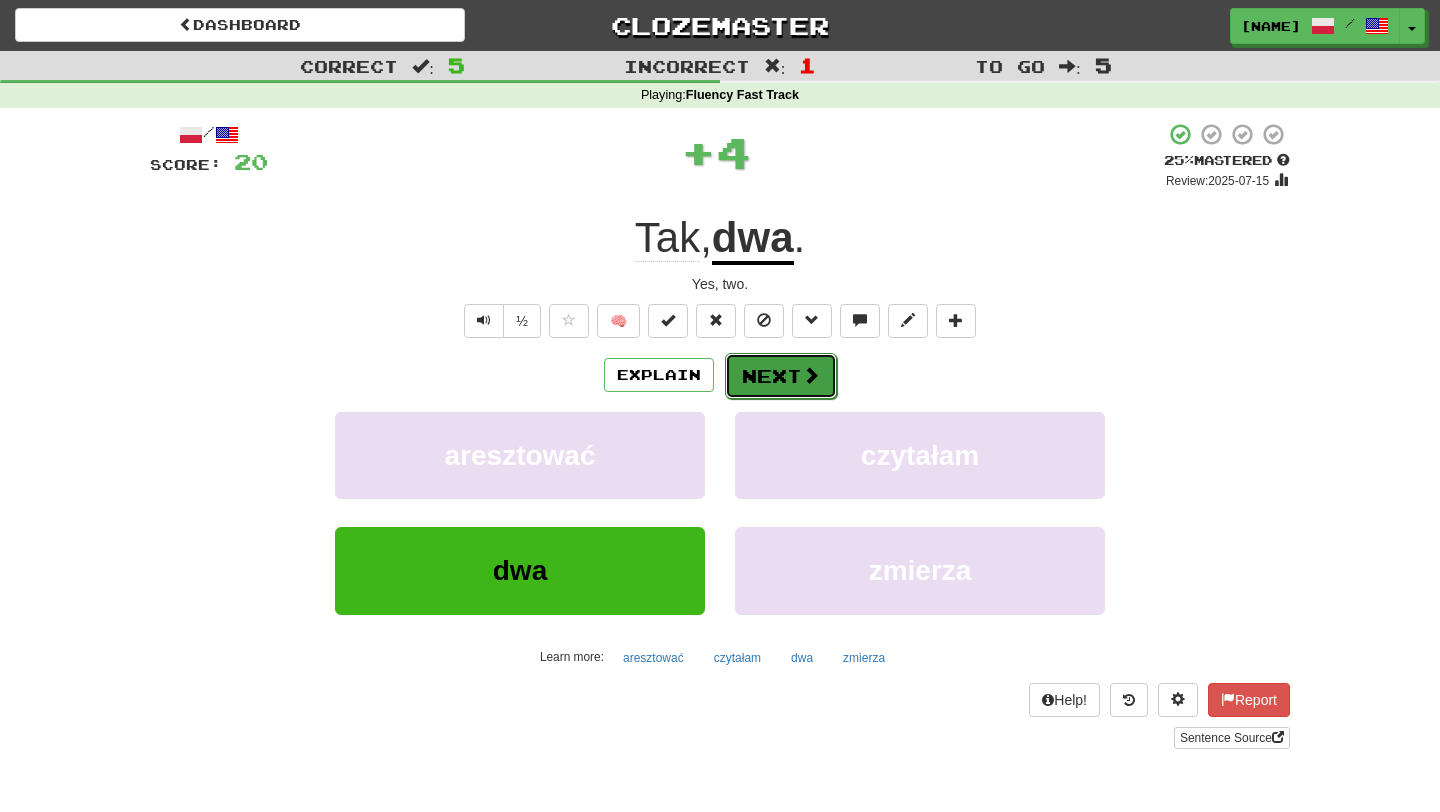 click on "Next" at bounding box center [781, 376] 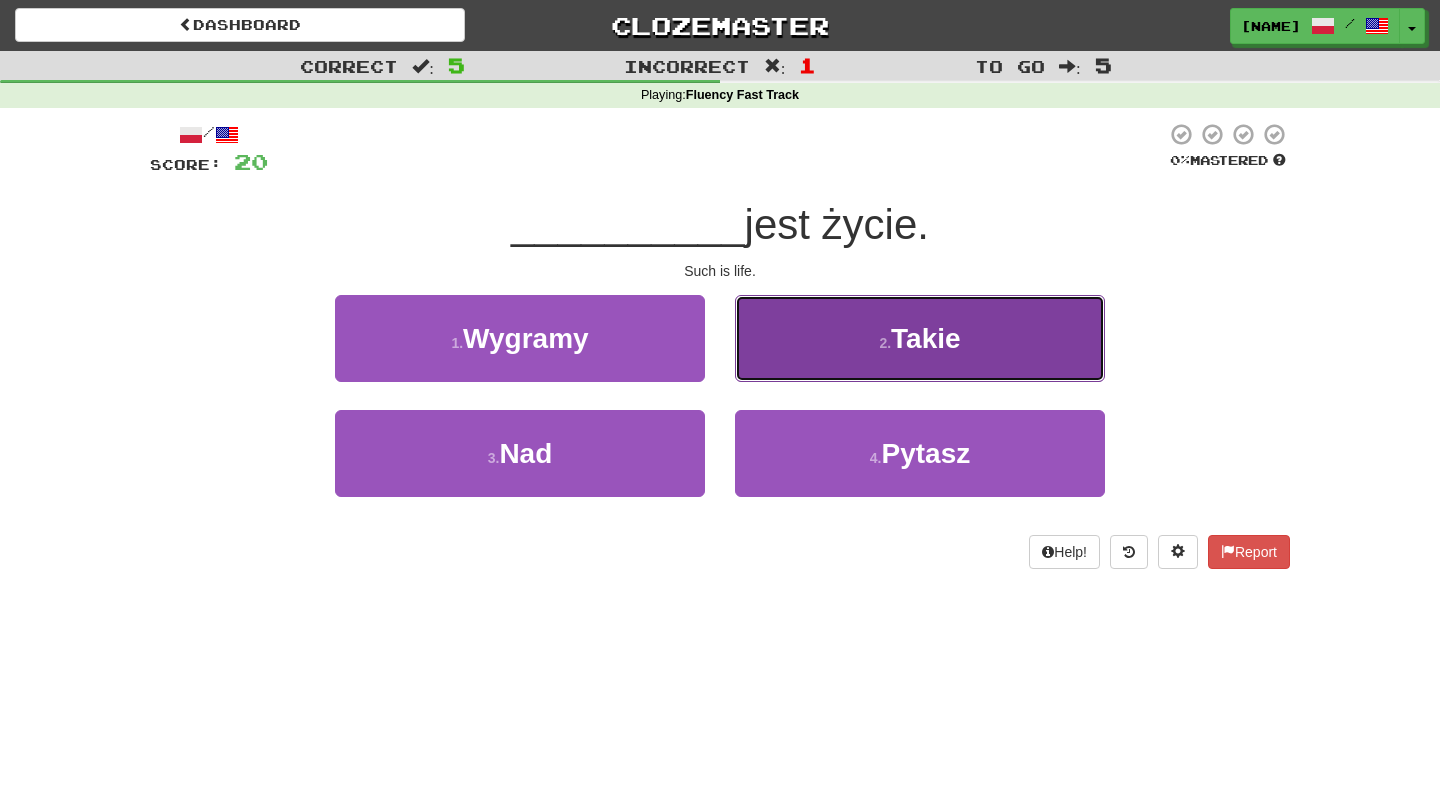 click on "2 .  Takie" at bounding box center [920, 338] 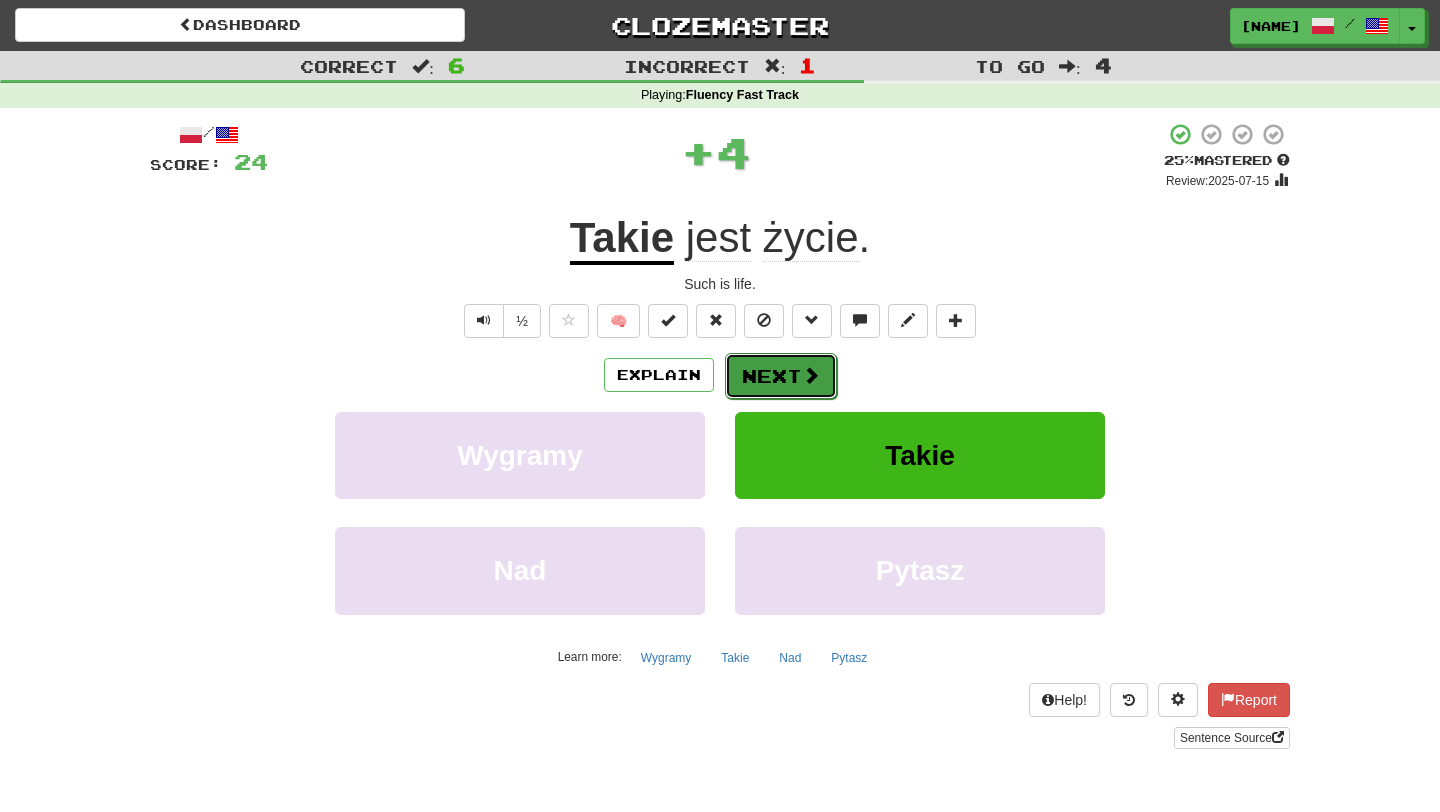 click on "Next" at bounding box center (781, 376) 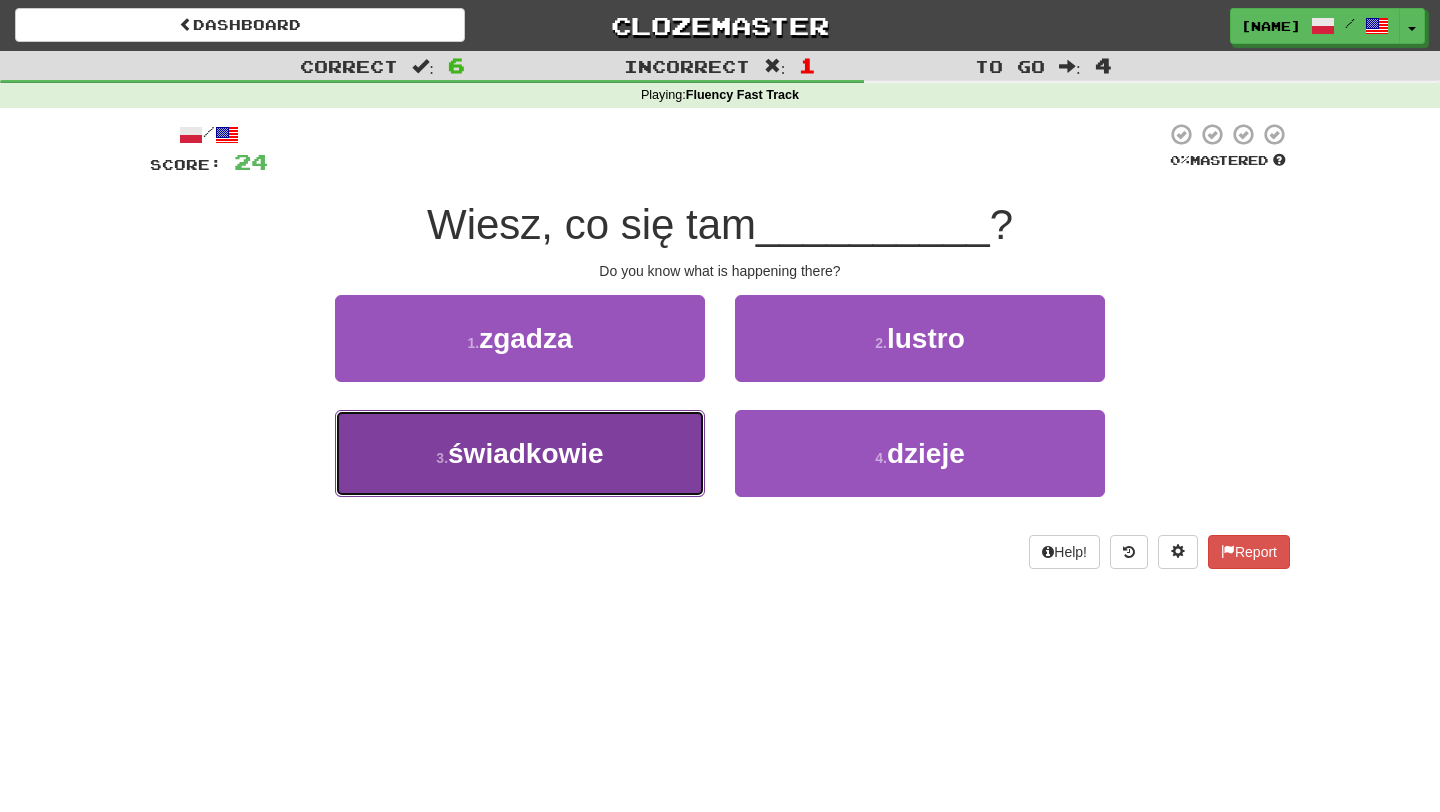 click on "3 .  świadkowie" at bounding box center [520, 453] 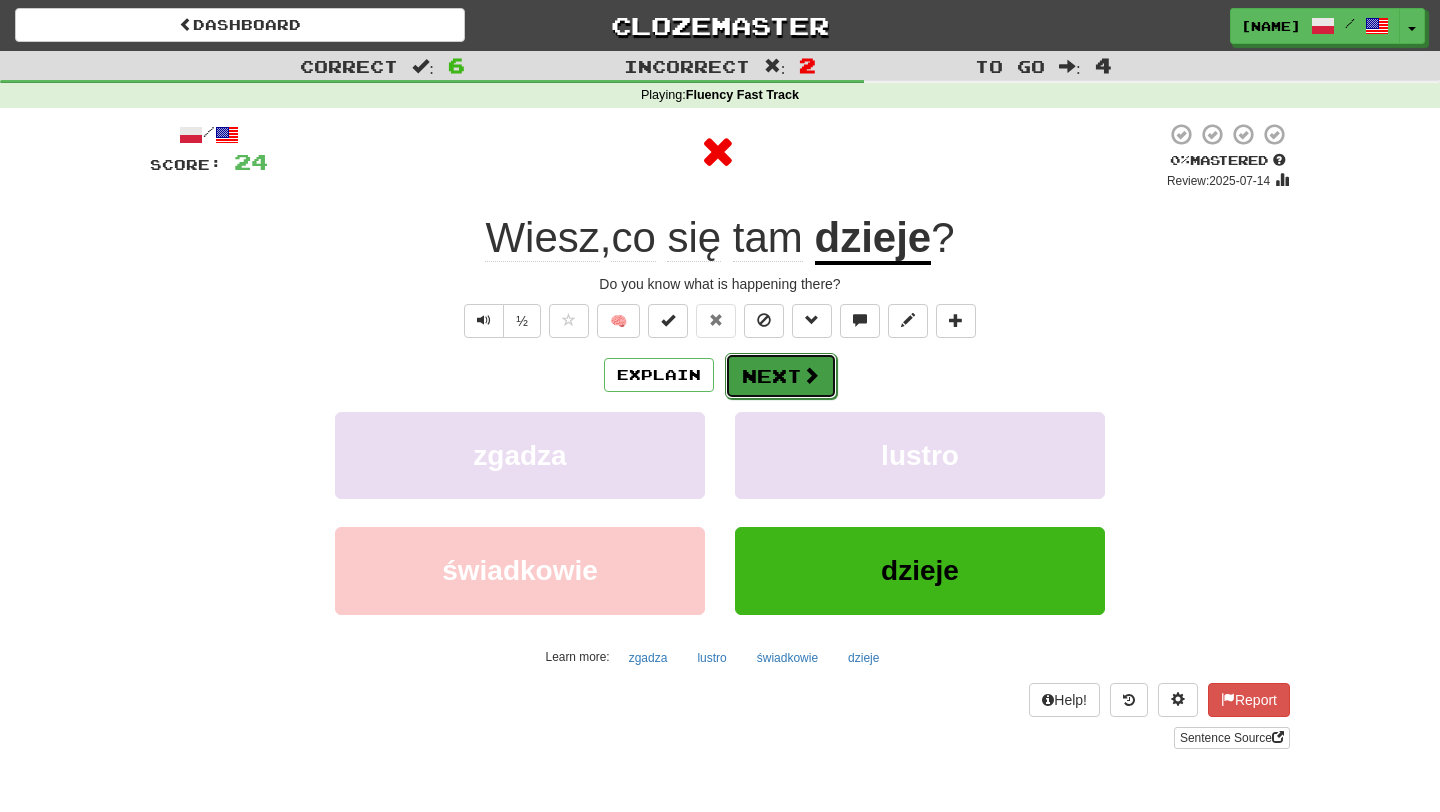 click on "Next" at bounding box center [781, 376] 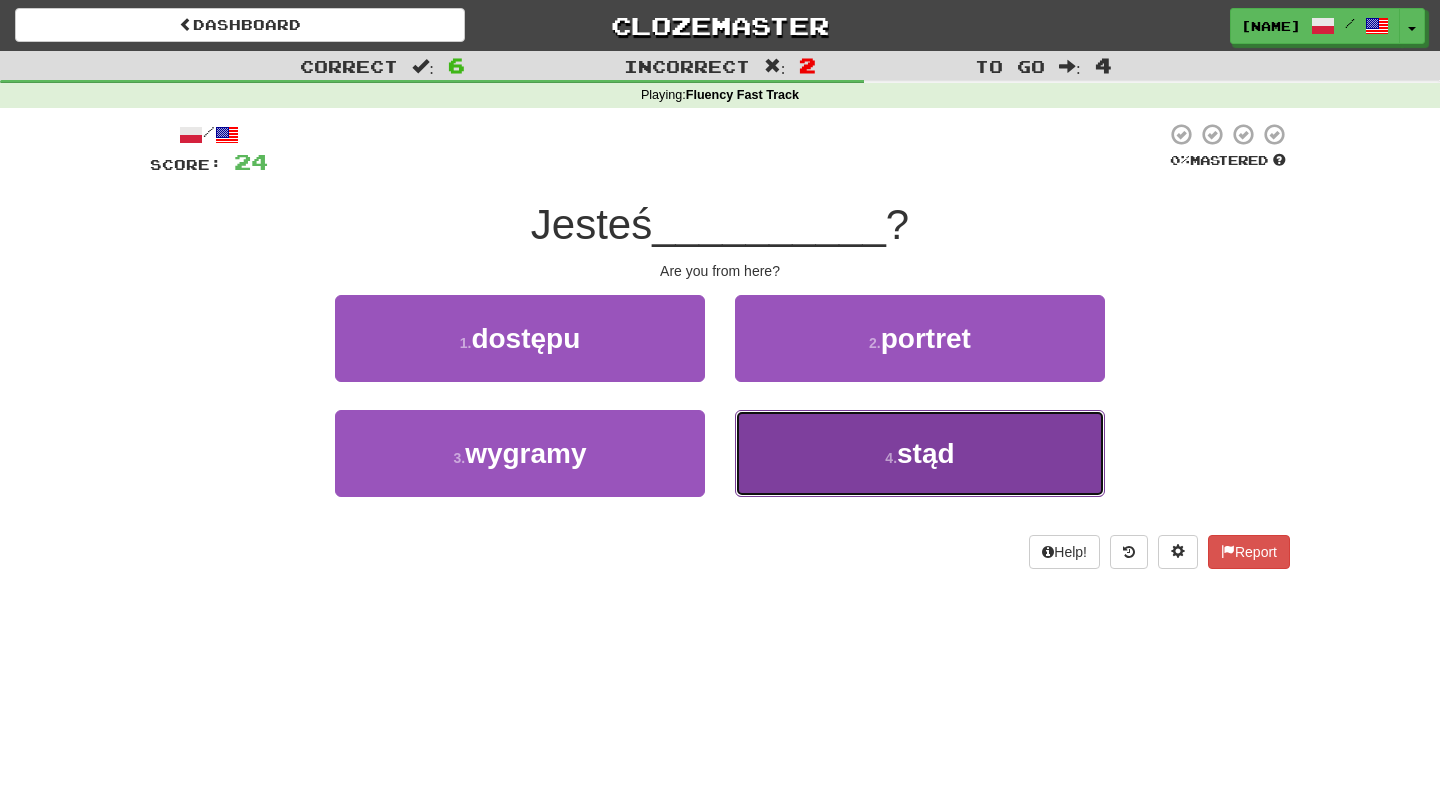 click on "stąd" at bounding box center (926, 453) 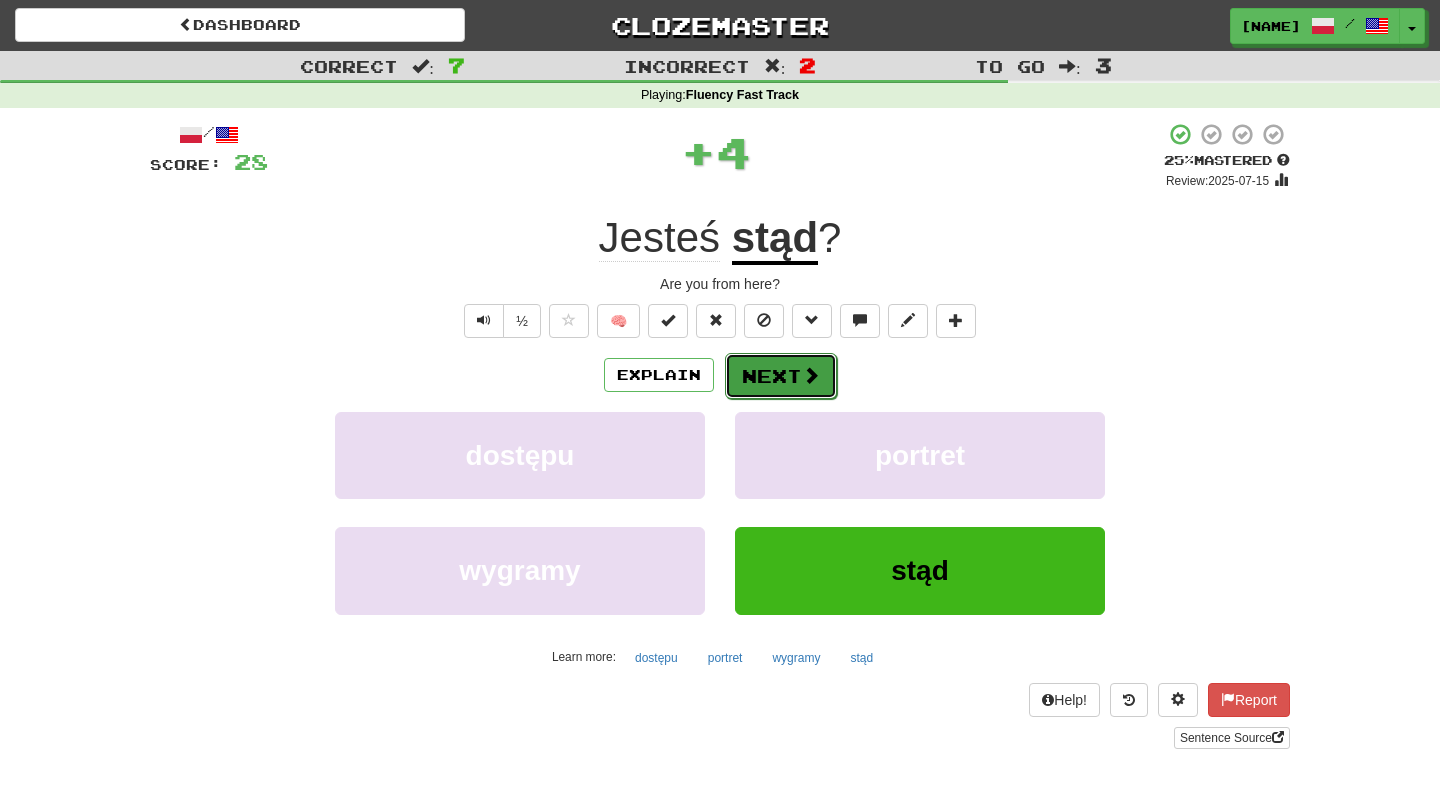 click on "Next" at bounding box center [781, 376] 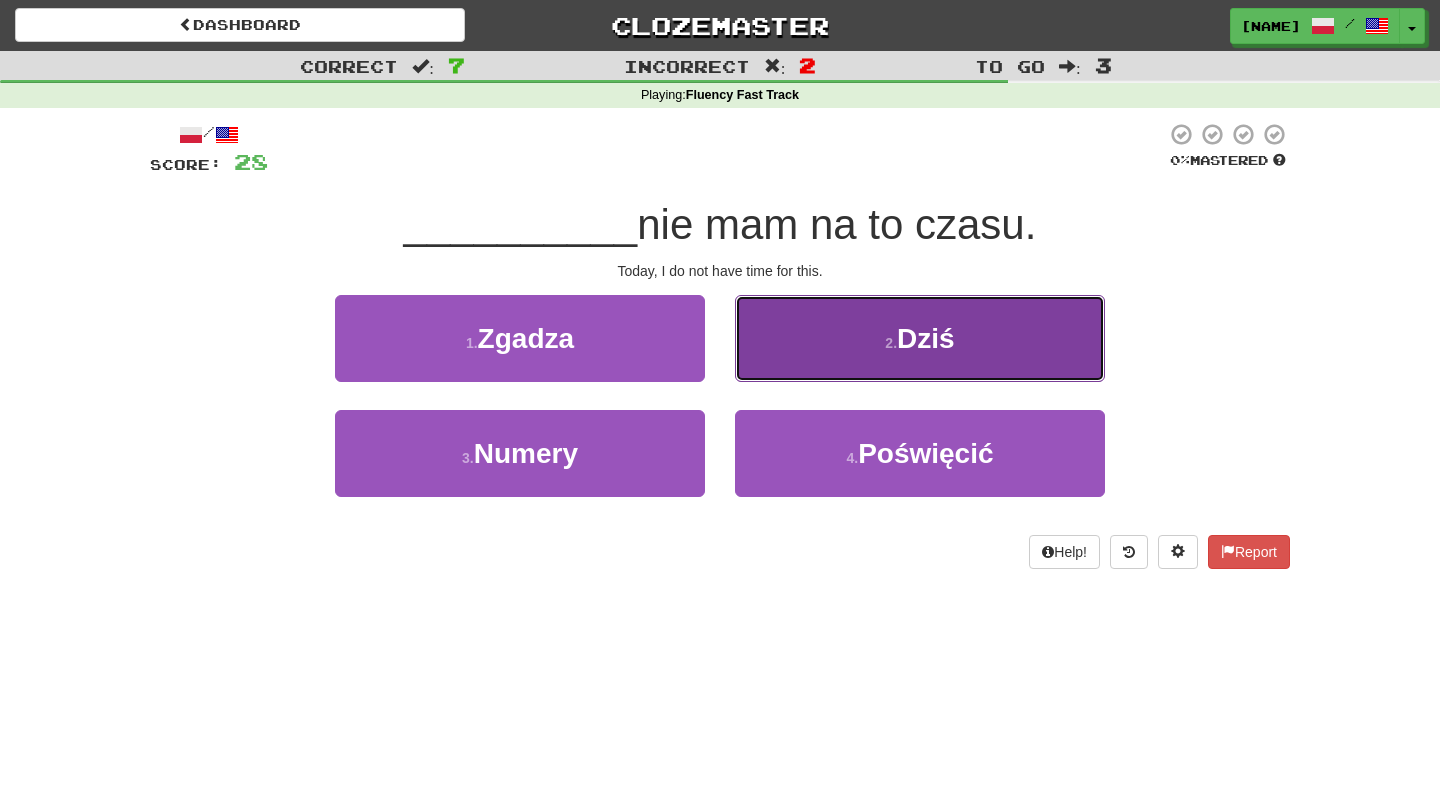 click on "2 .  Dziś" at bounding box center [920, 338] 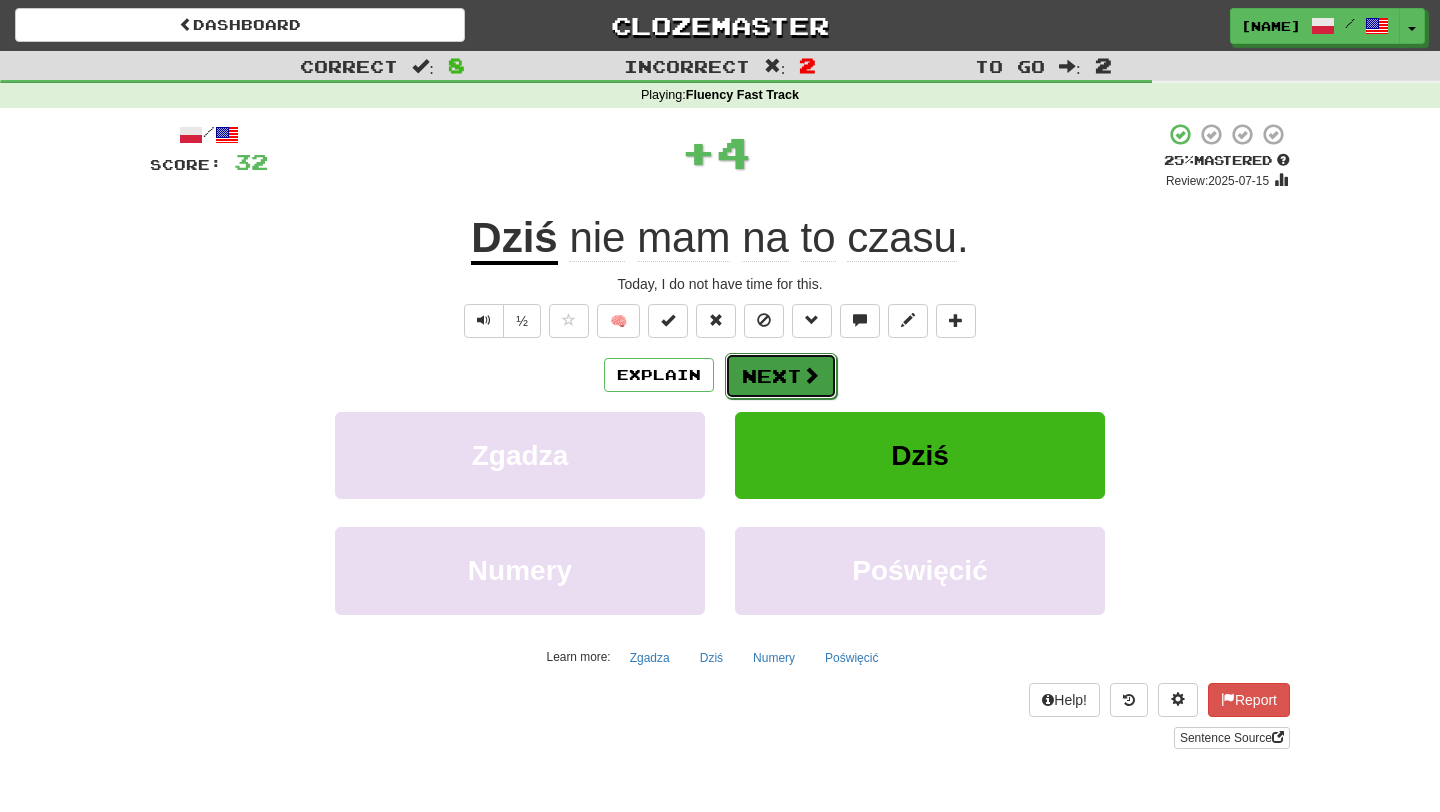 click on "Next" at bounding box center [781, 376] 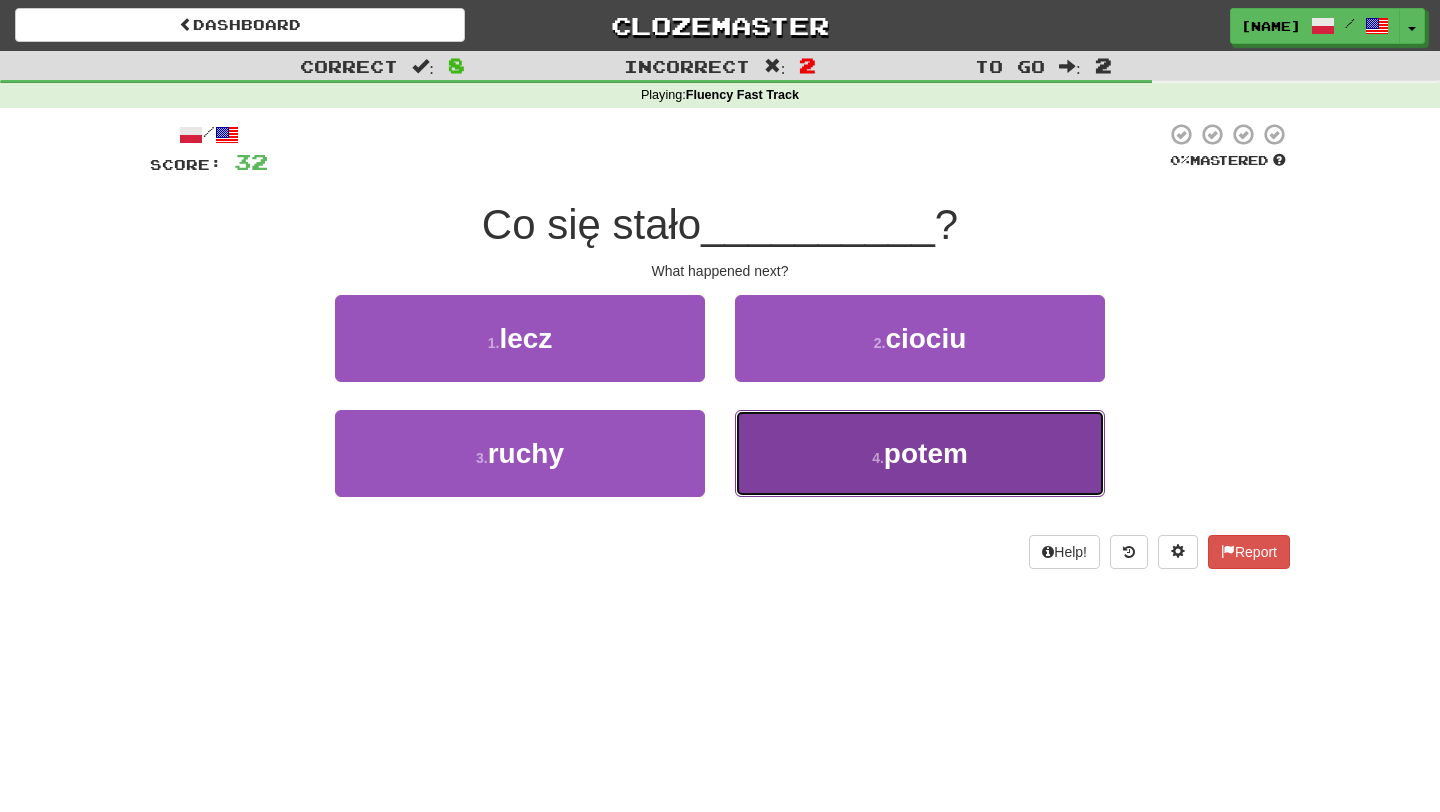 click on "potem" at bounding box center (926, 453) 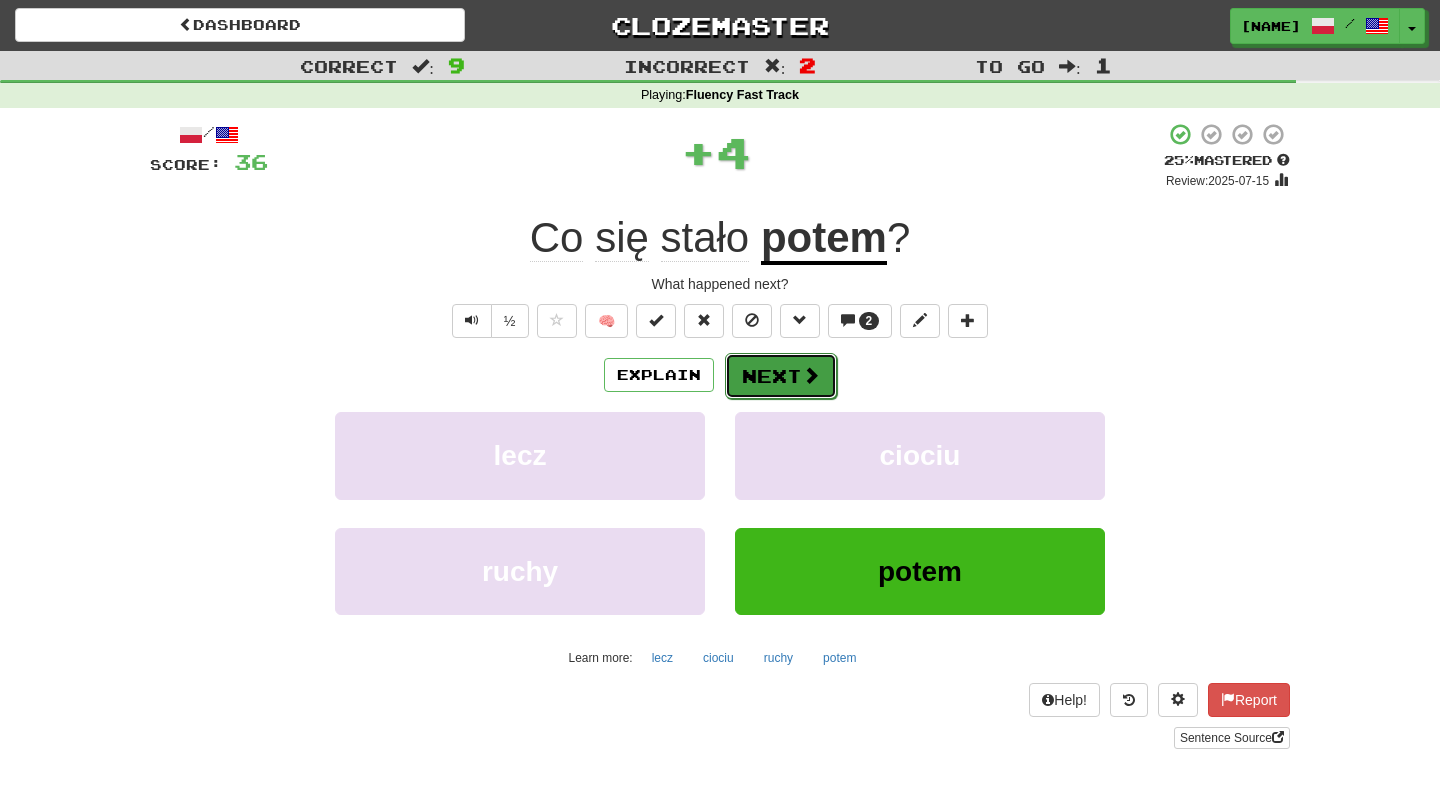 click on "Next" at bounding box center (781, 376) 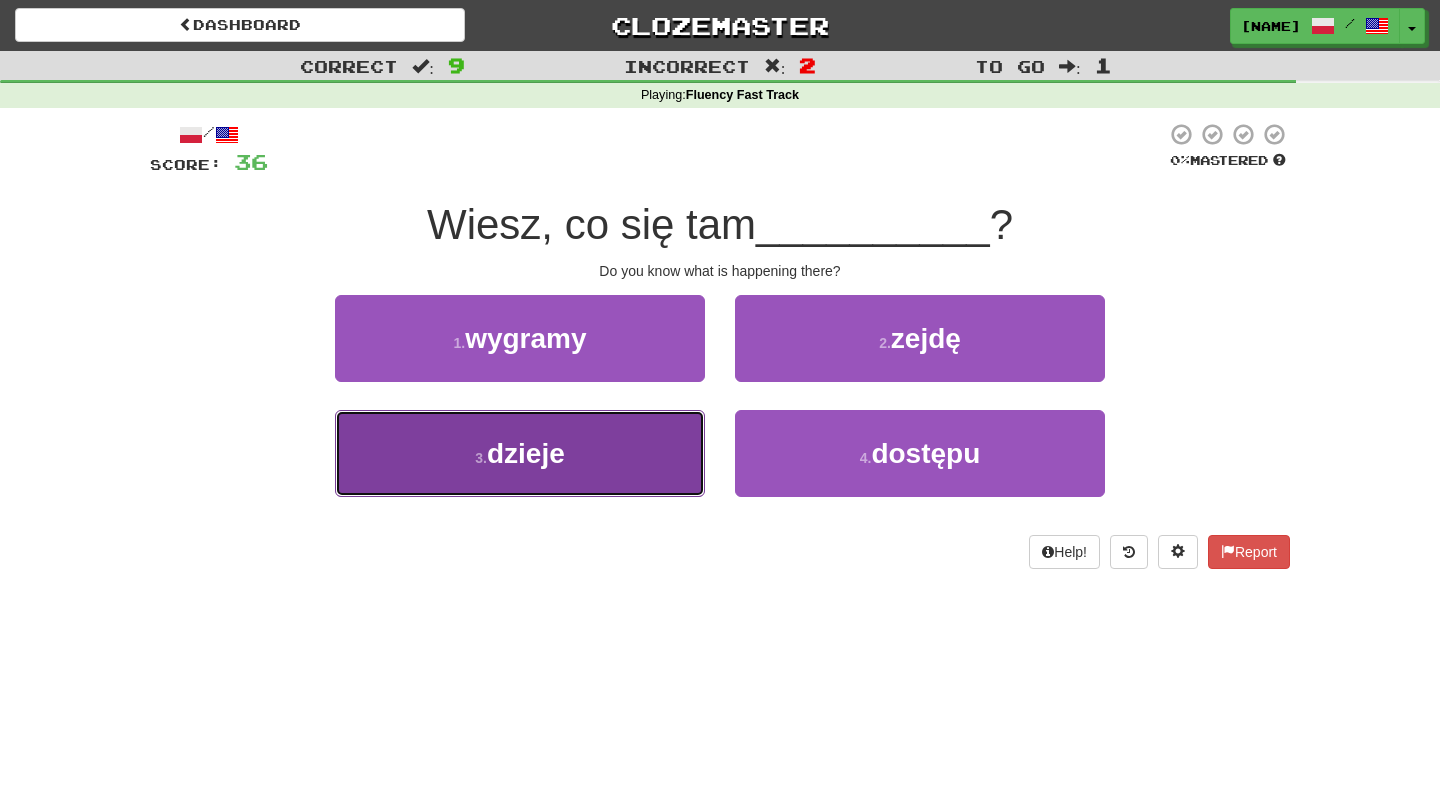 click on "dzieje" at bounding box center [526, 453] 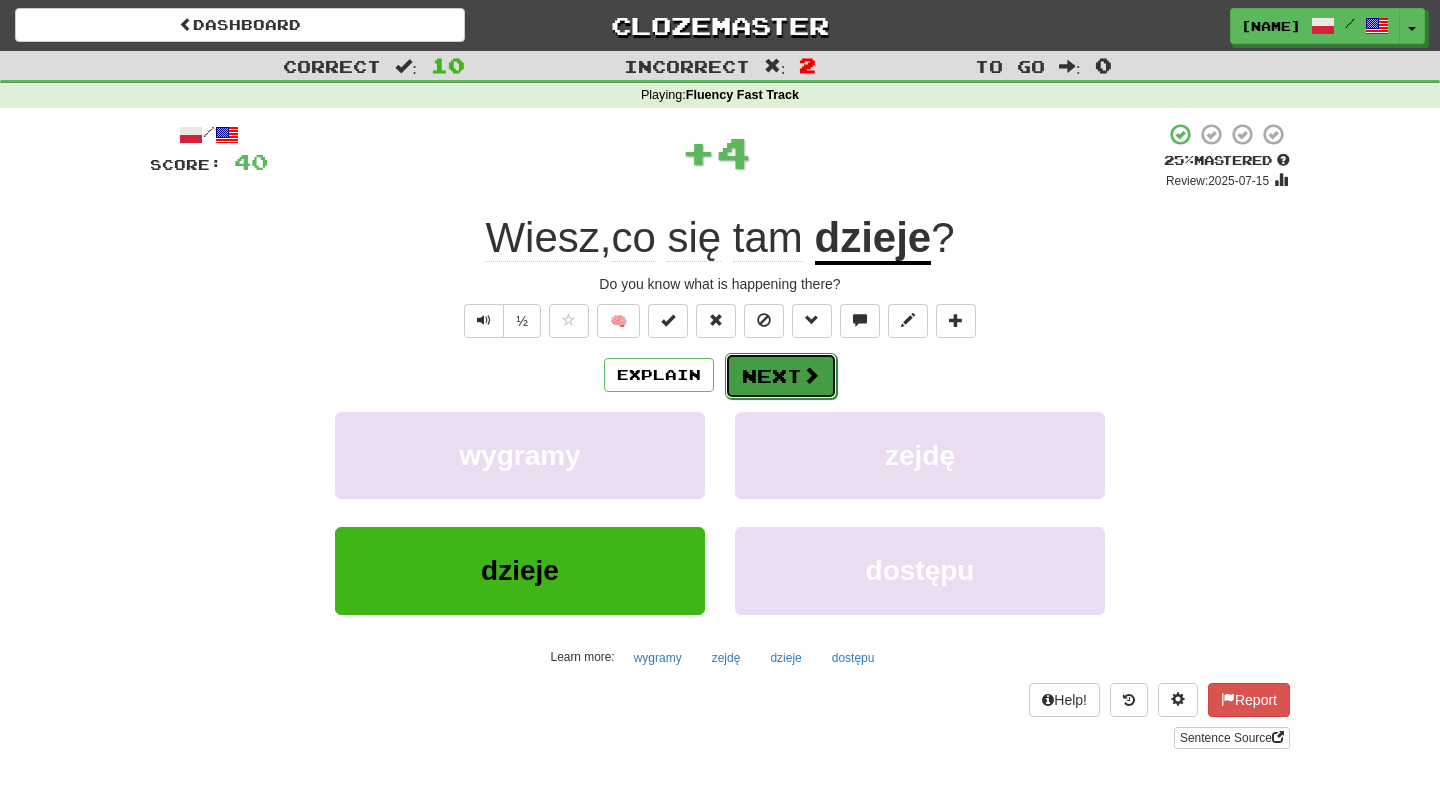 click on "Next" at bounding box center (781, 376) 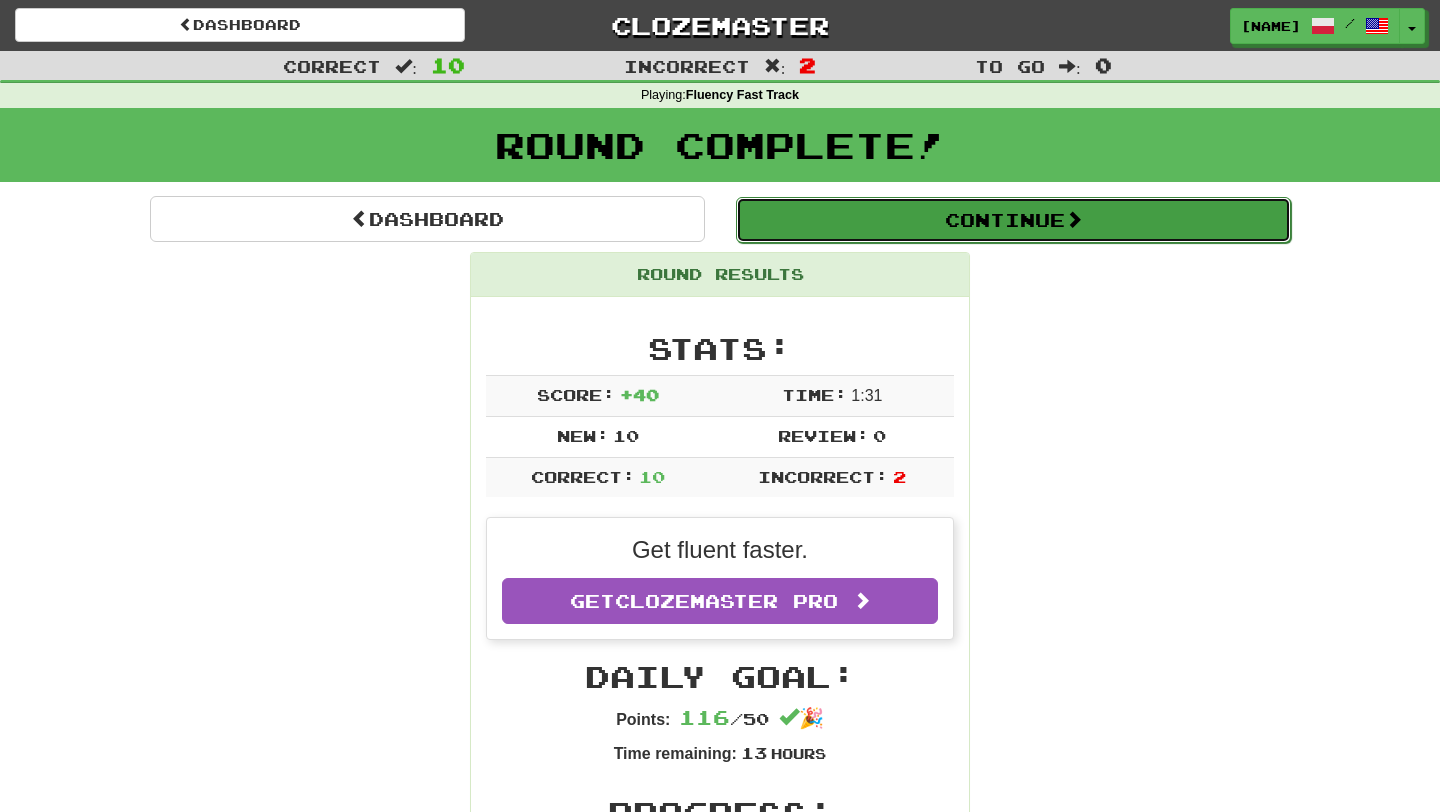 click on "Continue" at bounding box center (1013, 220) 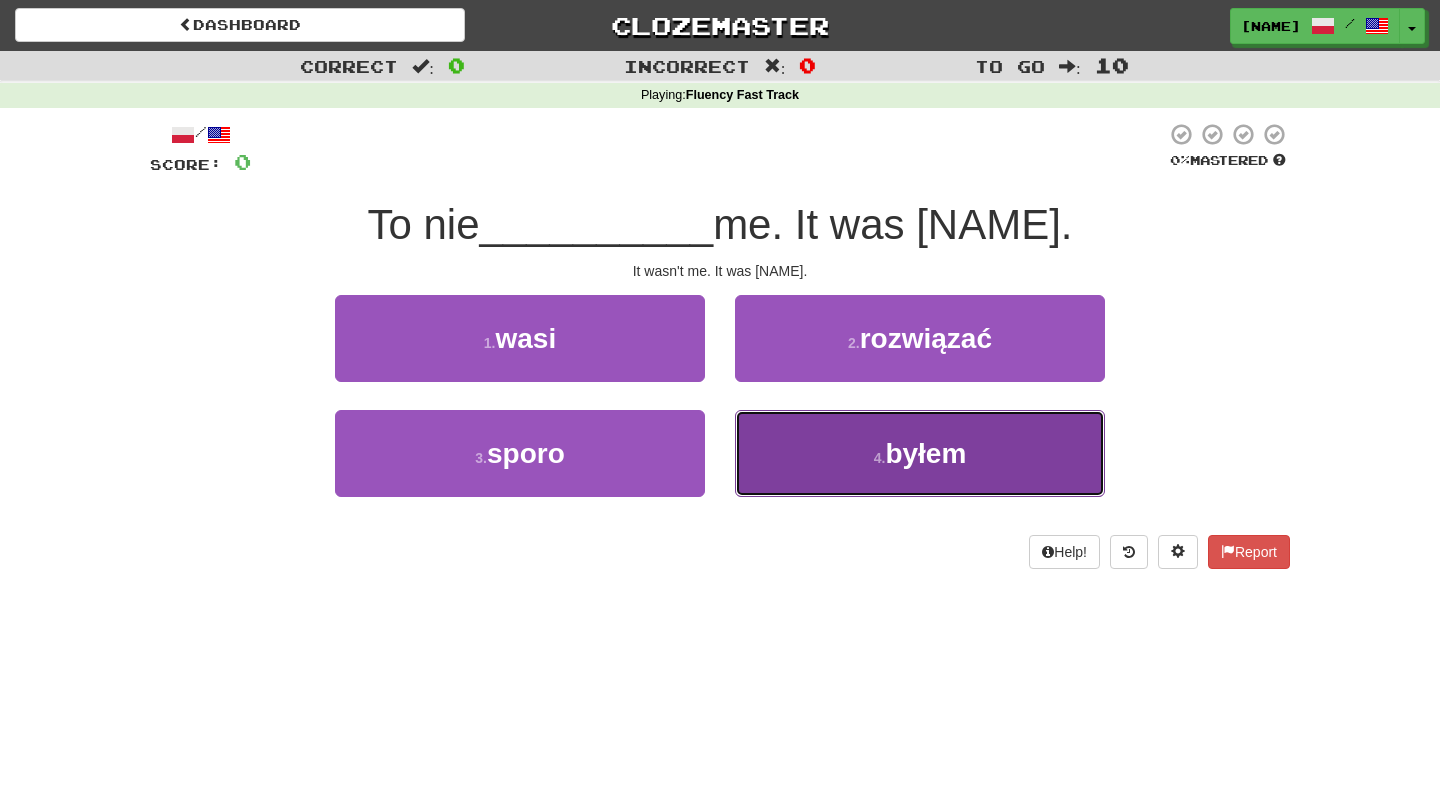 click on "byłem" at bounding box center (925, 453) 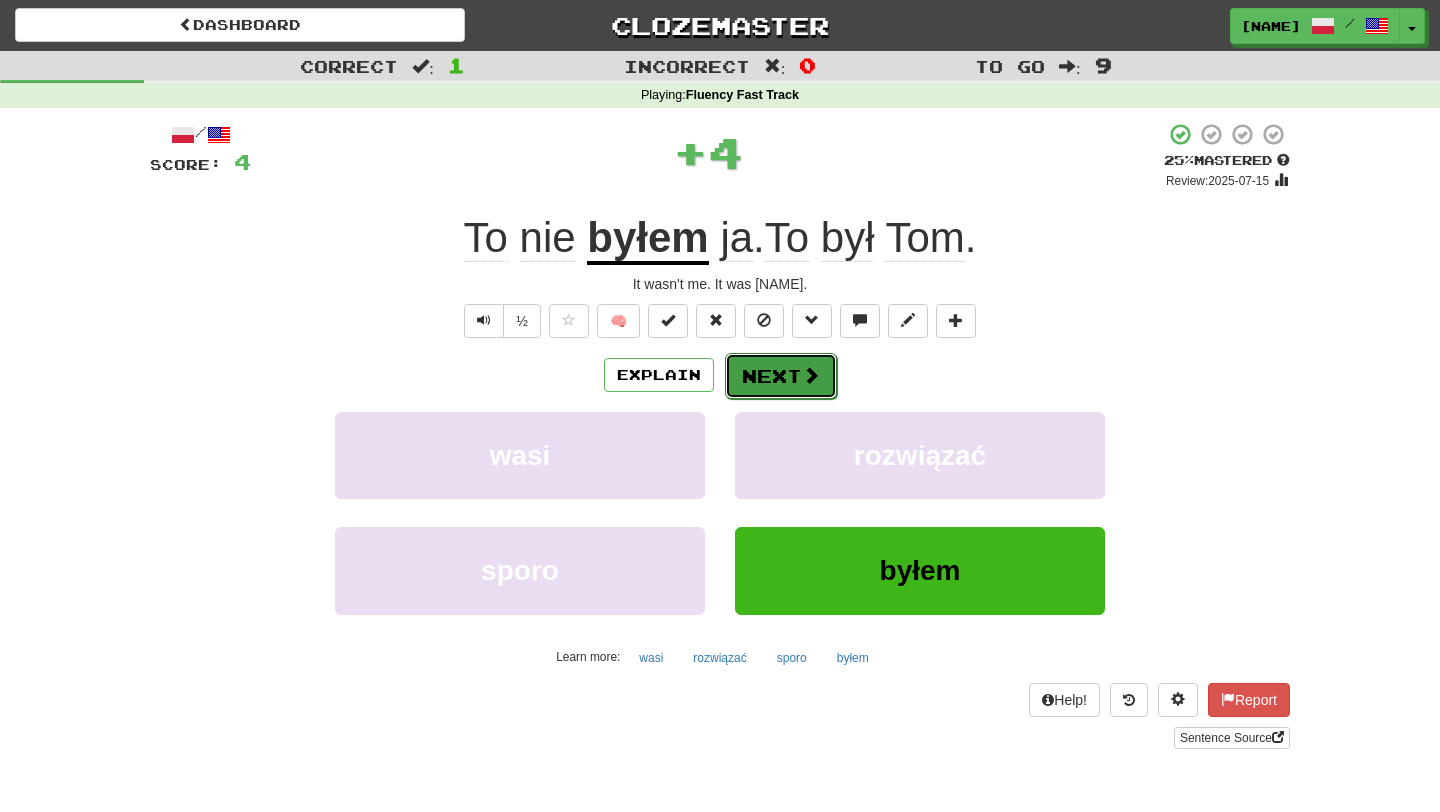 click on "Next" at bounding box center (781, 376) 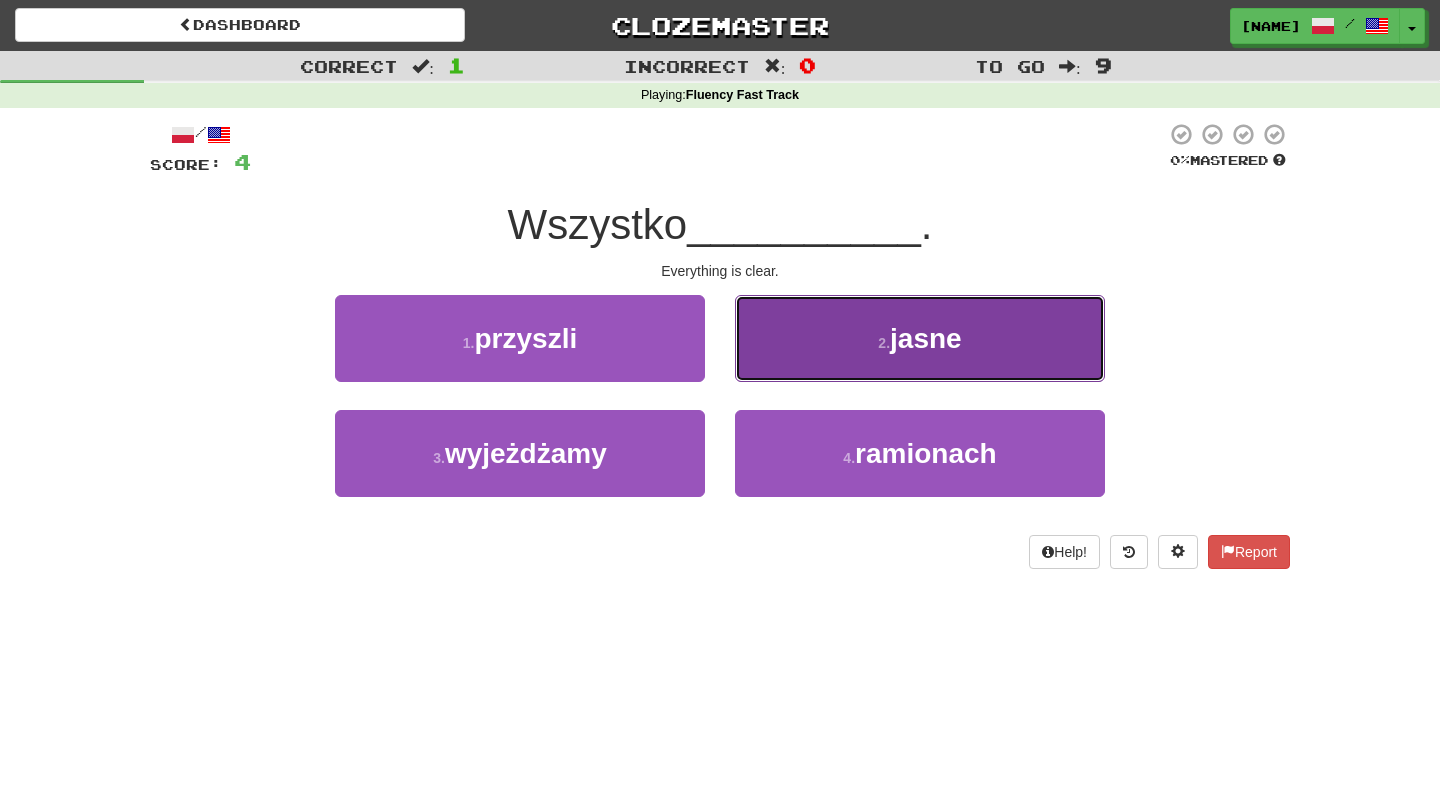 click on "jasne" at bounding box center [926, 338] 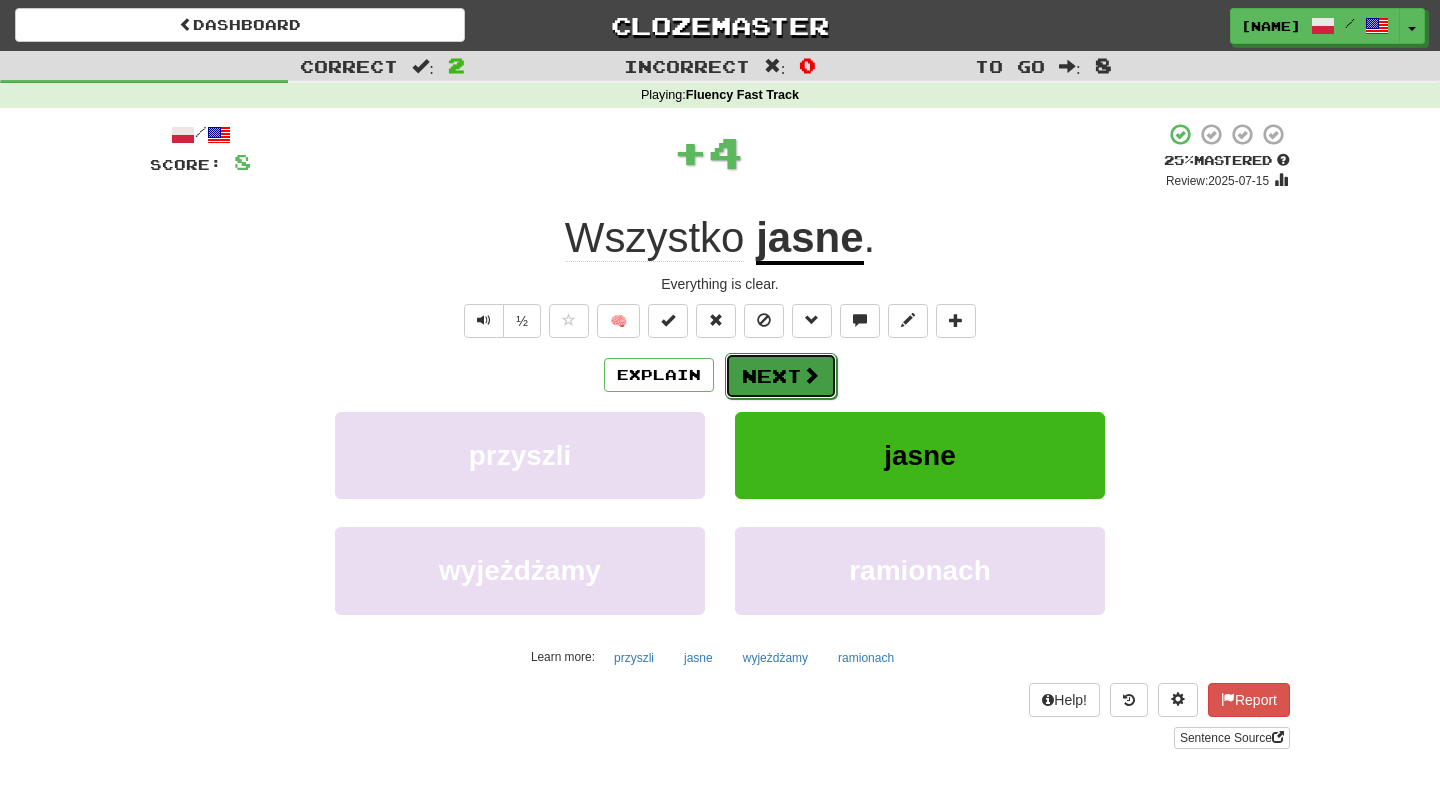 click on "Next" at bounding box center [781, 376] 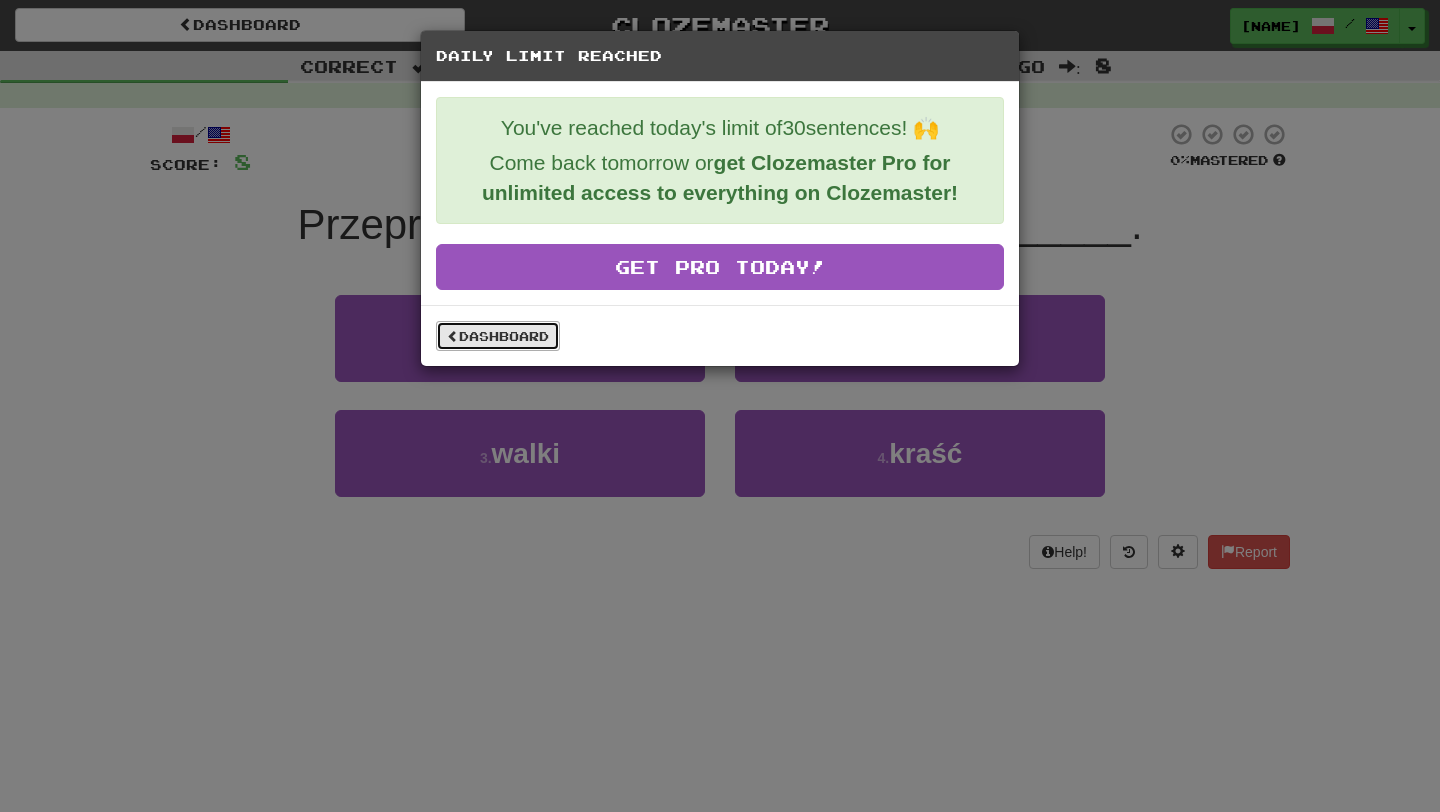 click on "Dashboard" at bounding box center (498, 336) 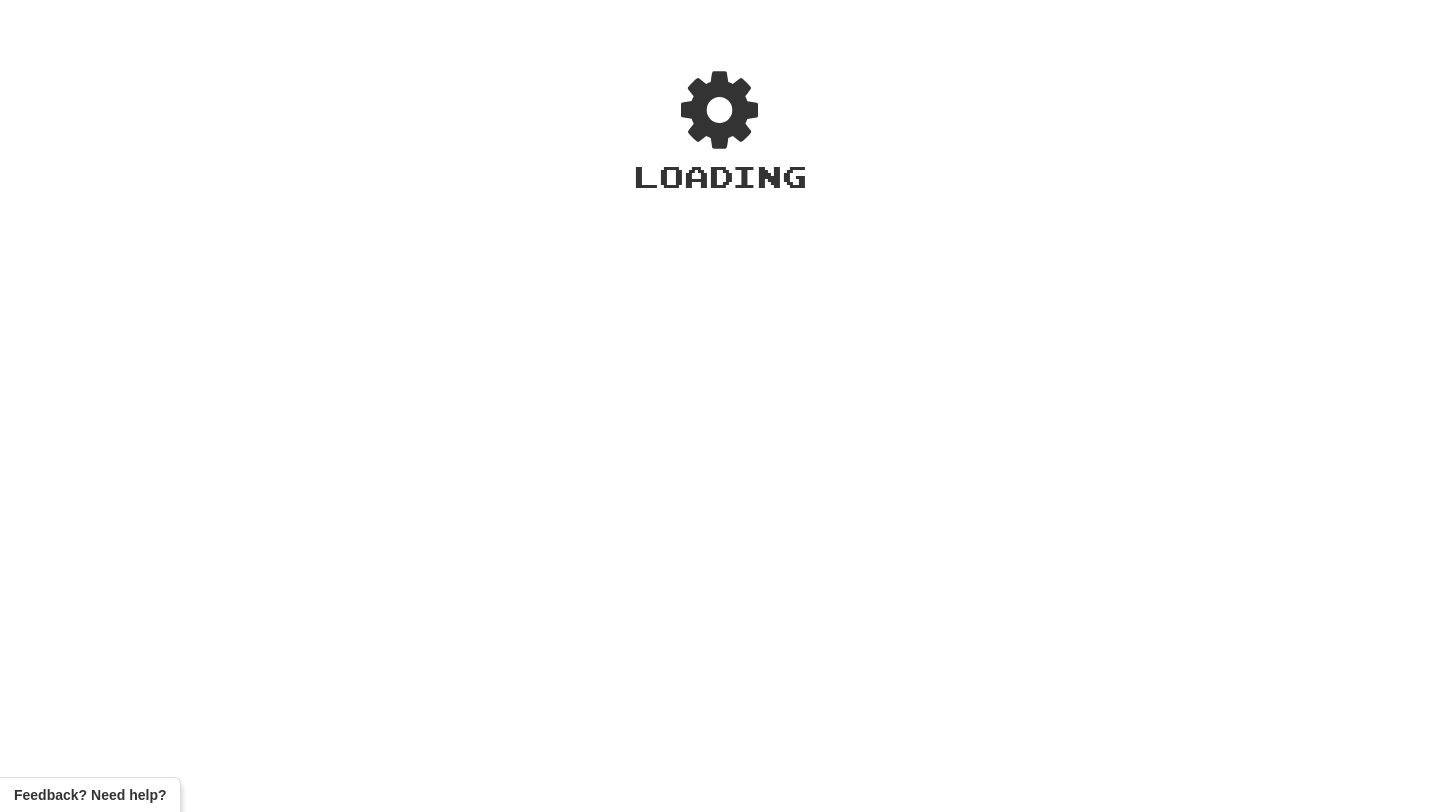 scroll, scrollTop: 0, scrollLeft: 0, axis: both 